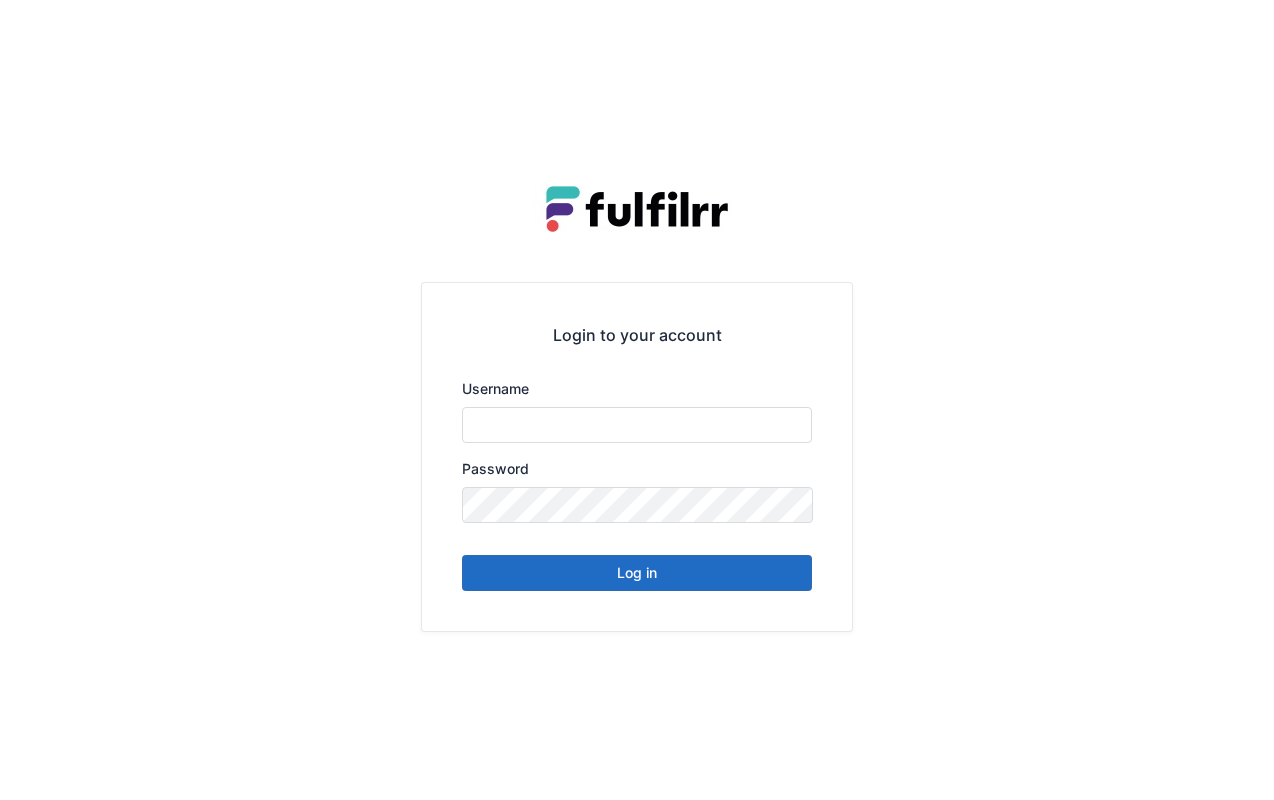 scroll, scrollTop: 0, scrollLeft: 0, axis: both 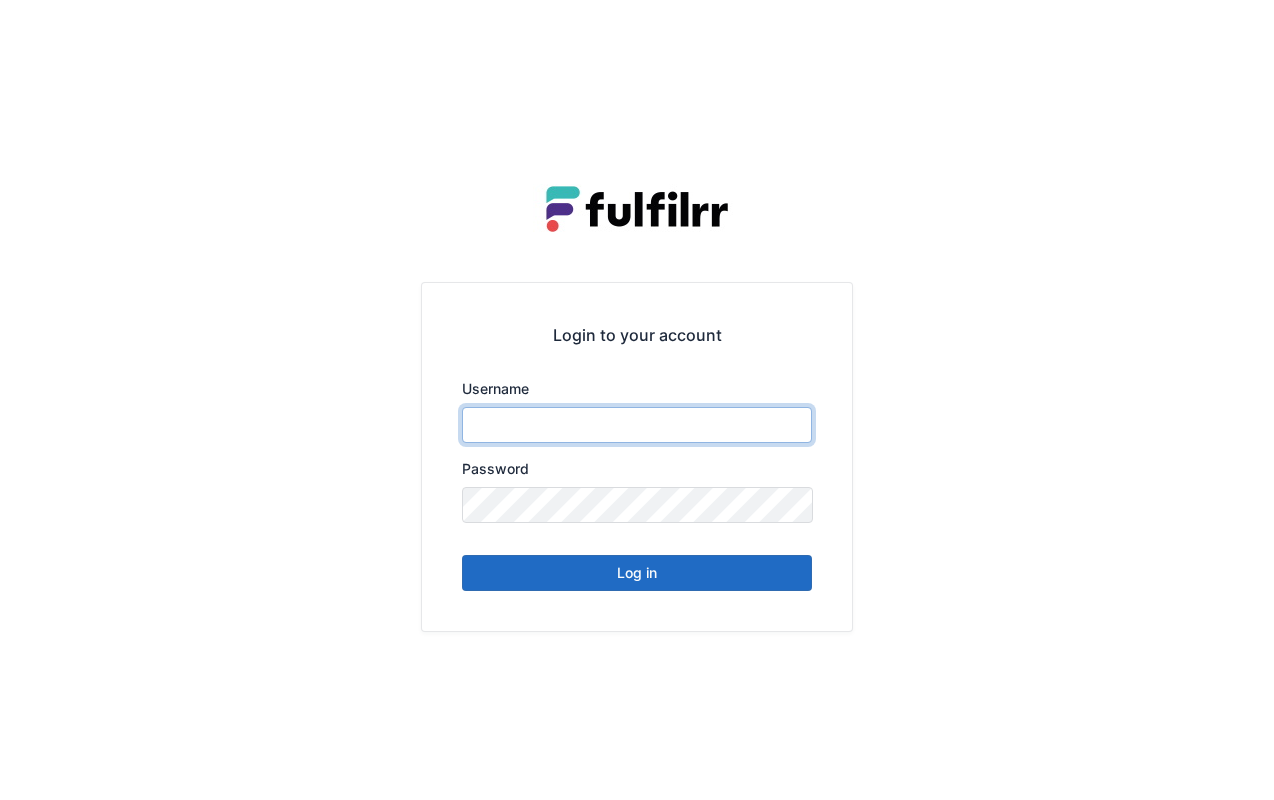 type on "*******" 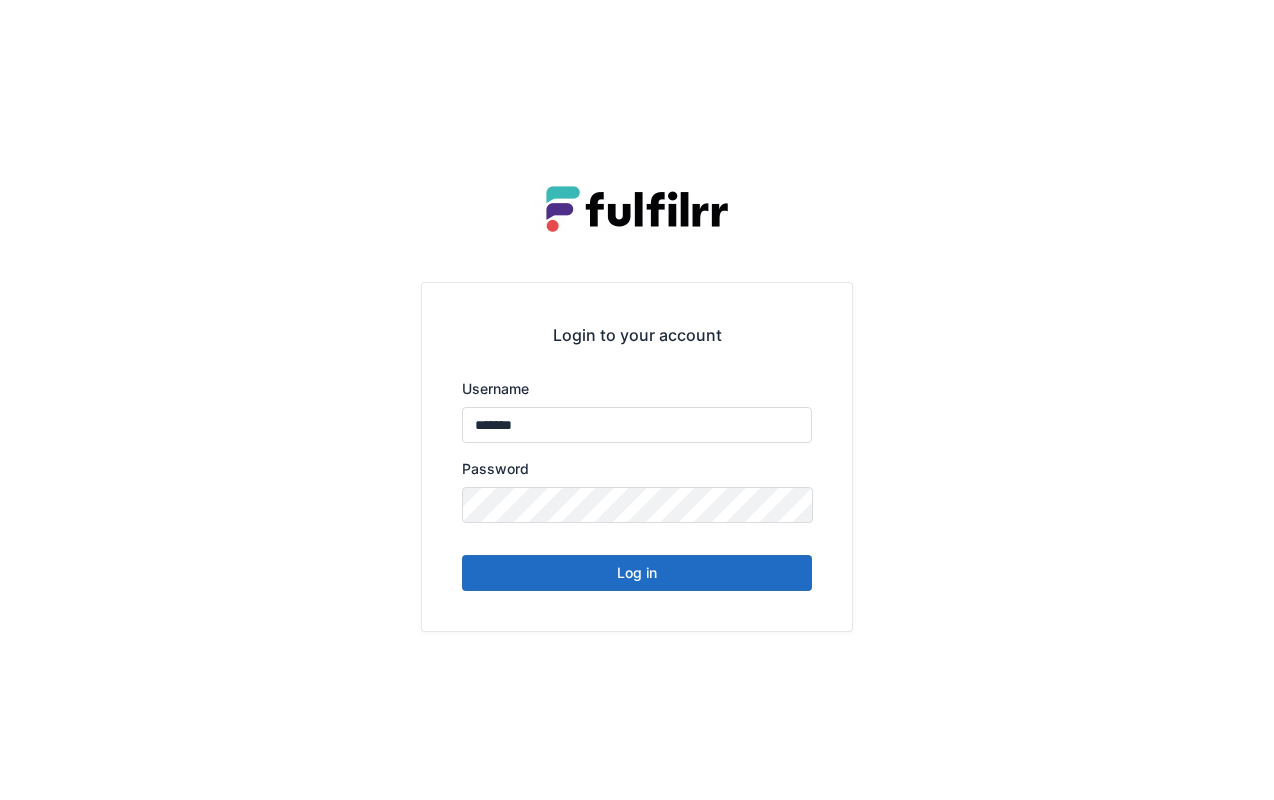 click on "Log in" at bounding box center [637, 573] 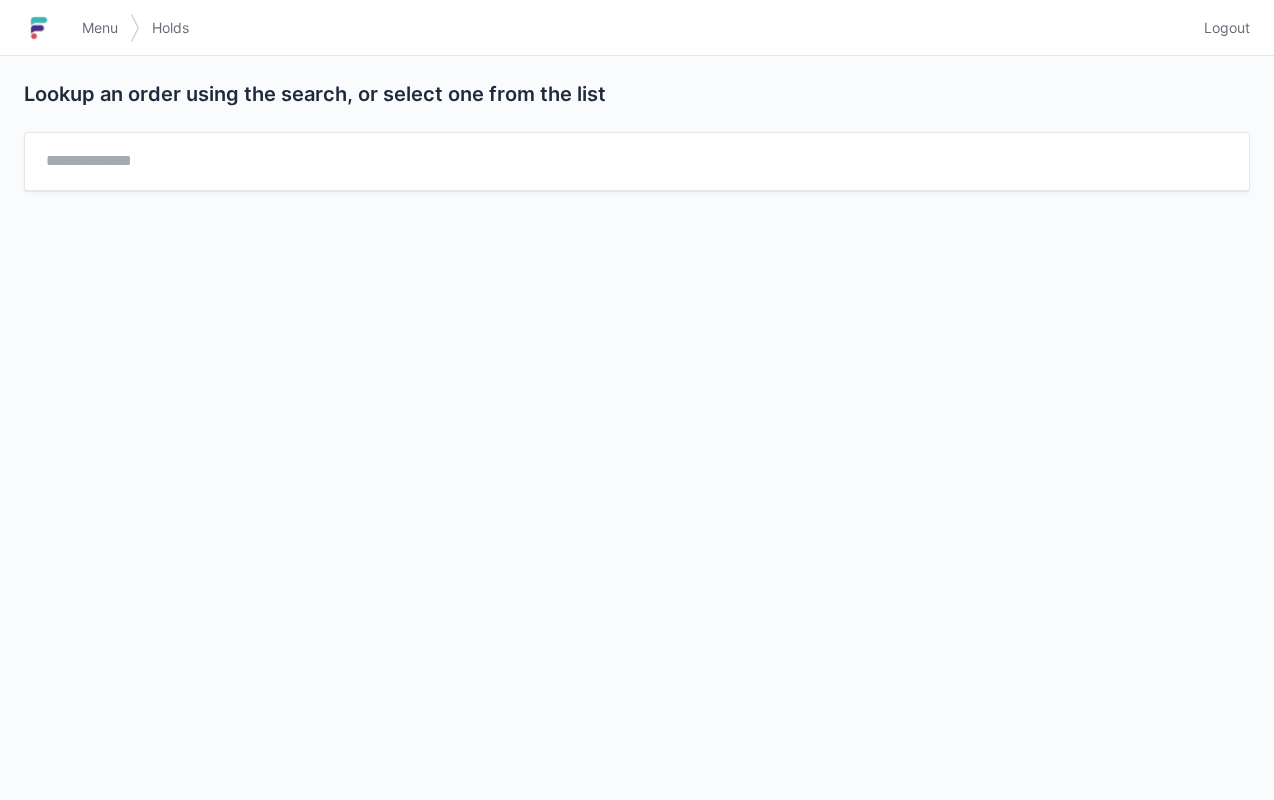 scroll, scrollTop: 0, scrollLeft: 0, axis: both 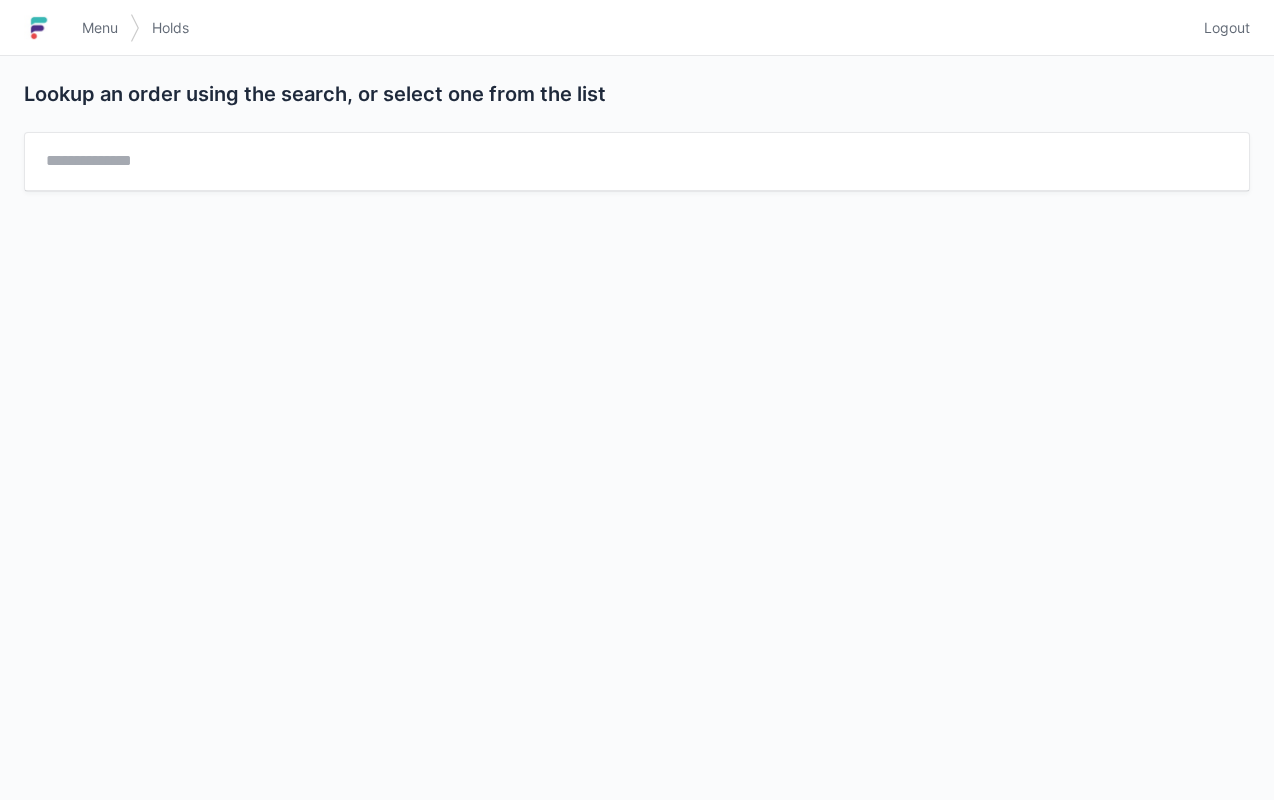 click on "Menu" at bounding box center (100, 28) 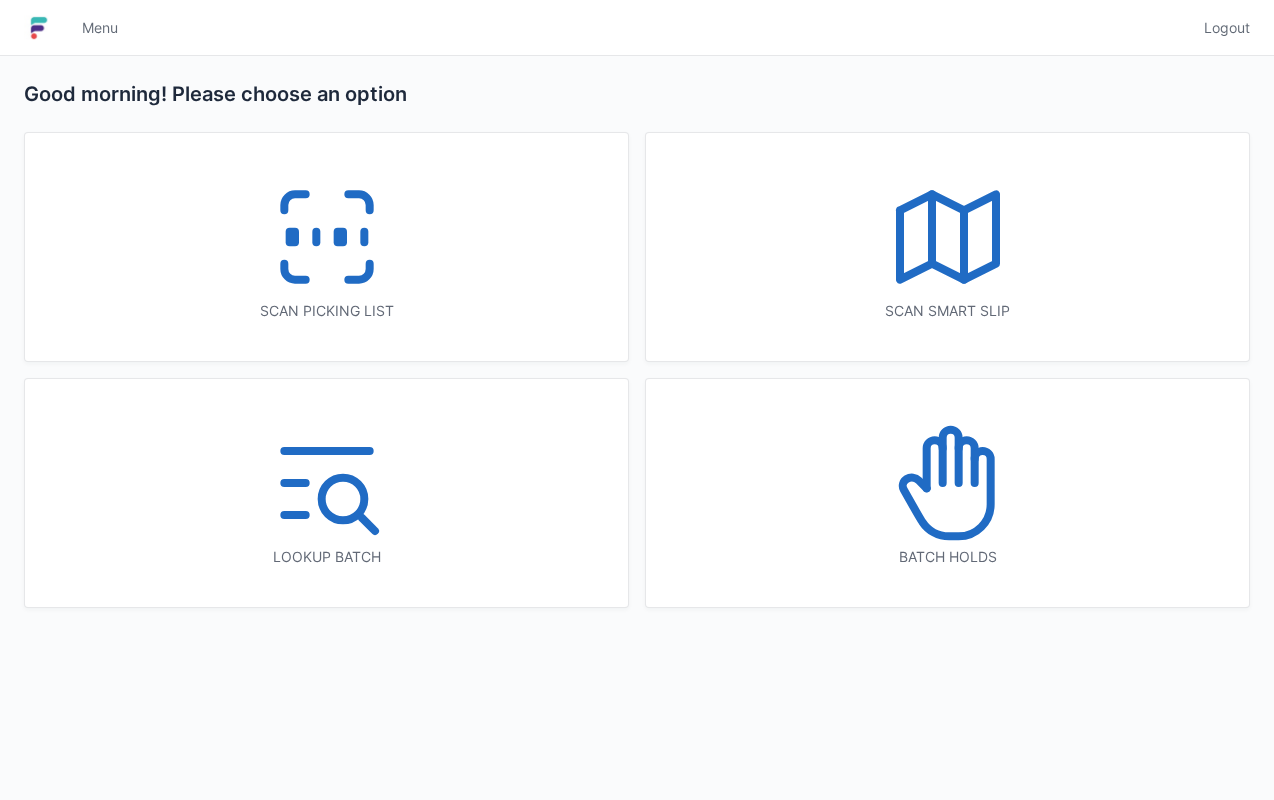 scroll, scrollTop: 0, scrollLeft: 0, axis: both 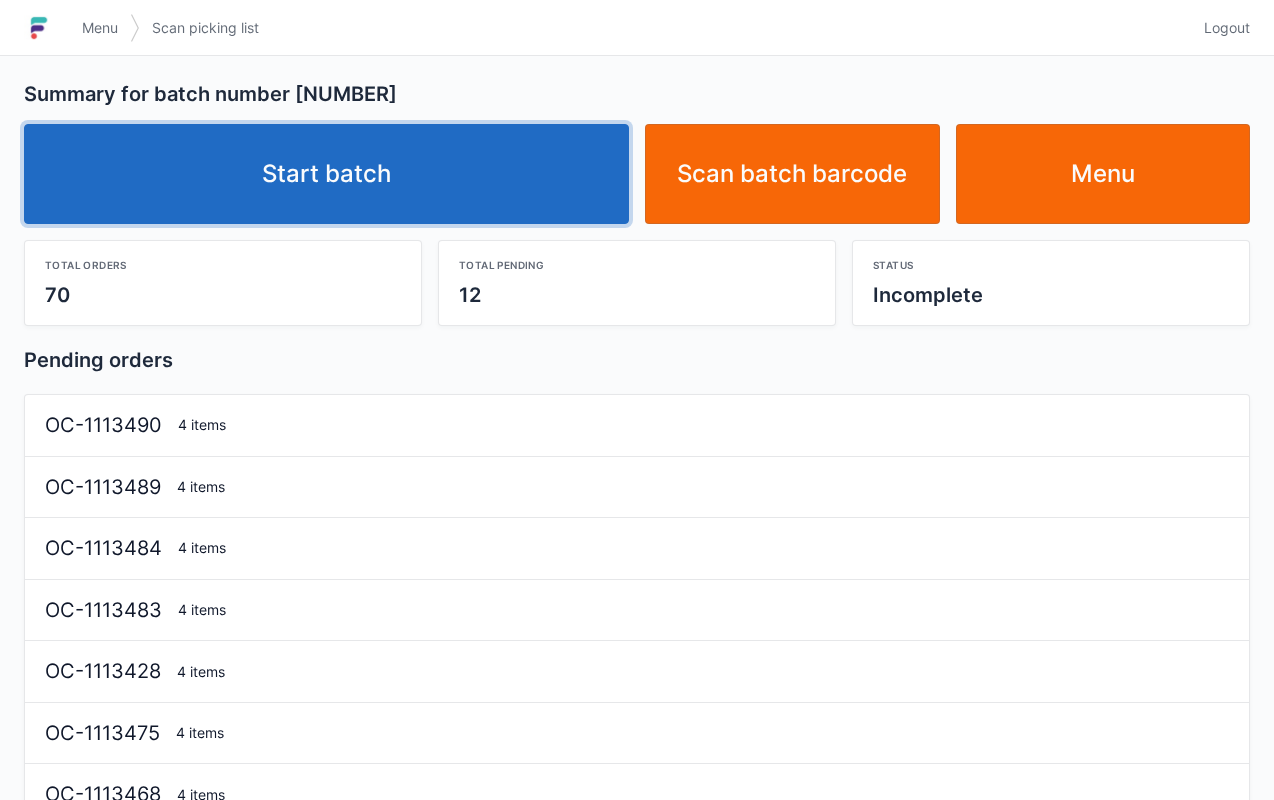 click on "Start batch" at bounding box center (326, 174) 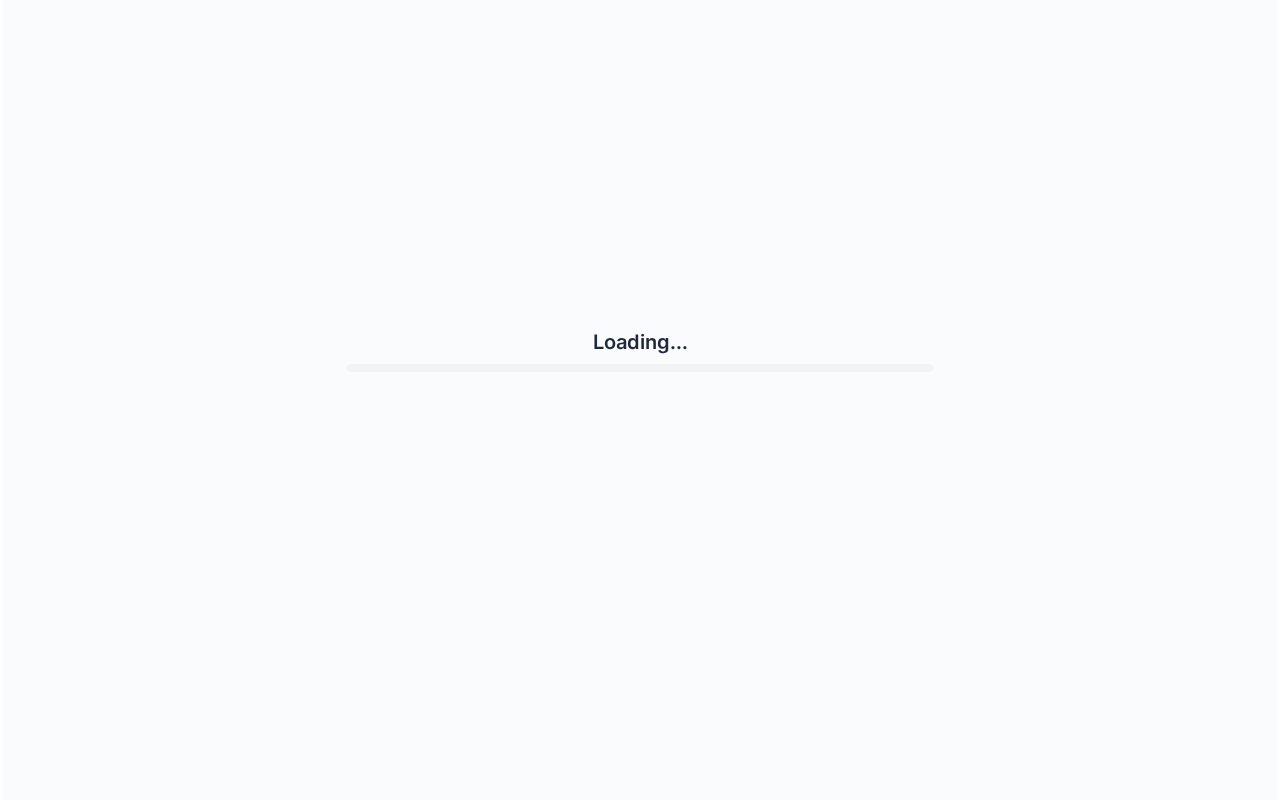 scroll, scrollTop: 0, scrollLeft: 0, axis: both 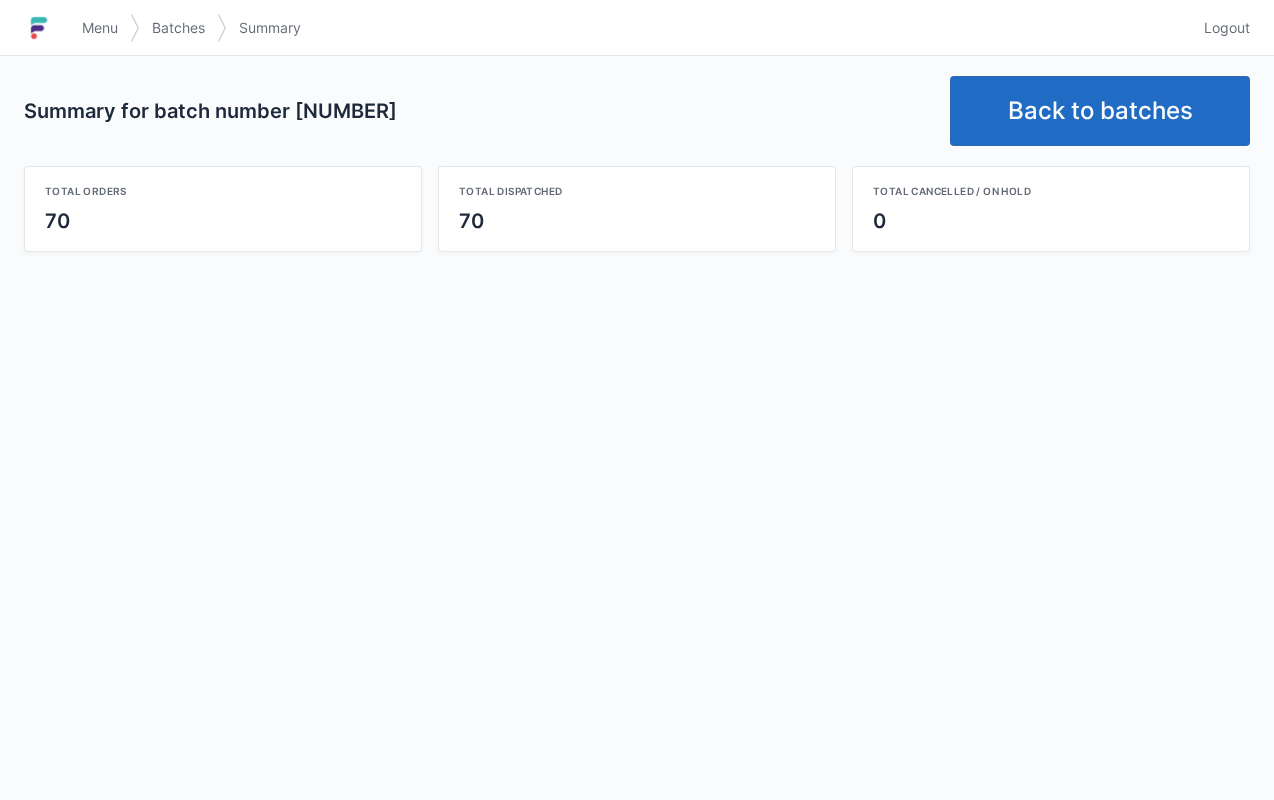 click on "Back to batches" at bounding box center [1100, 111] 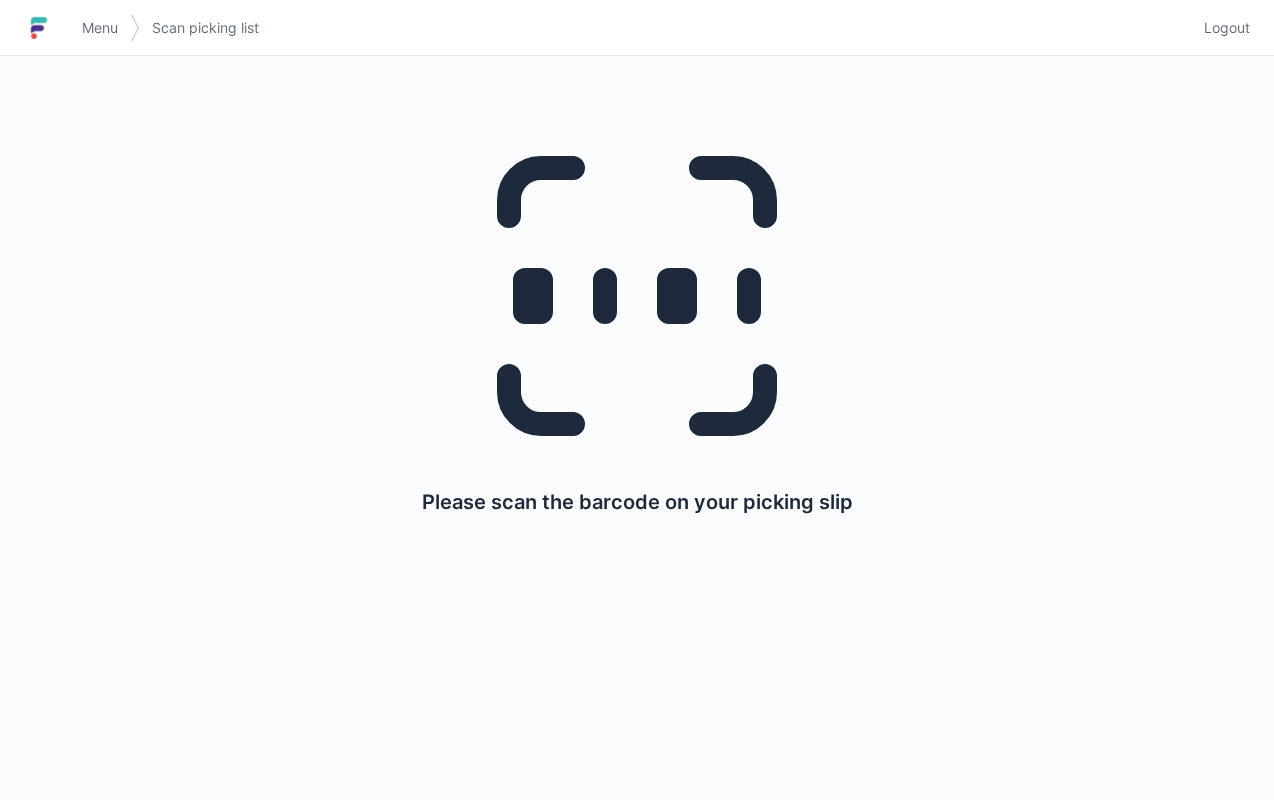 scroll, scrollTop: 0, scrollLeft: 0, axis: both 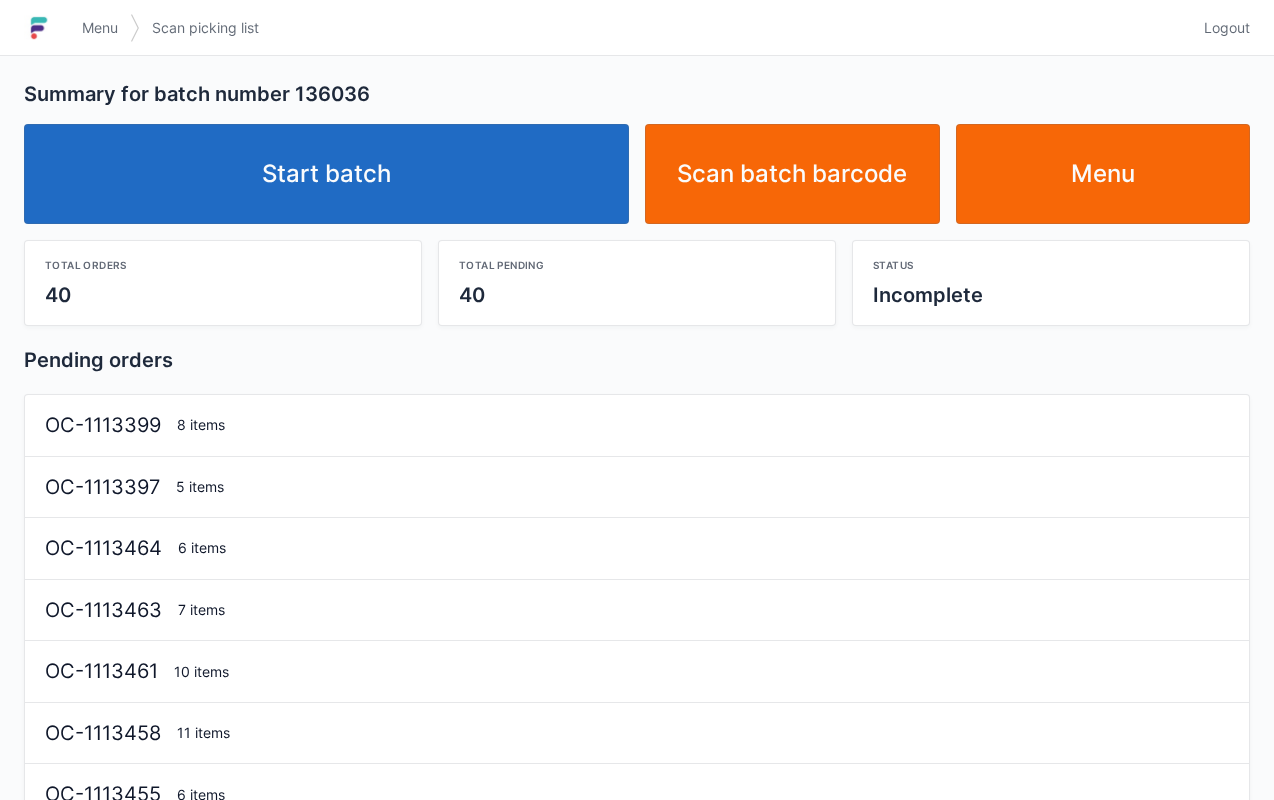 click on "Start batch" at bounding box center (326, 174) 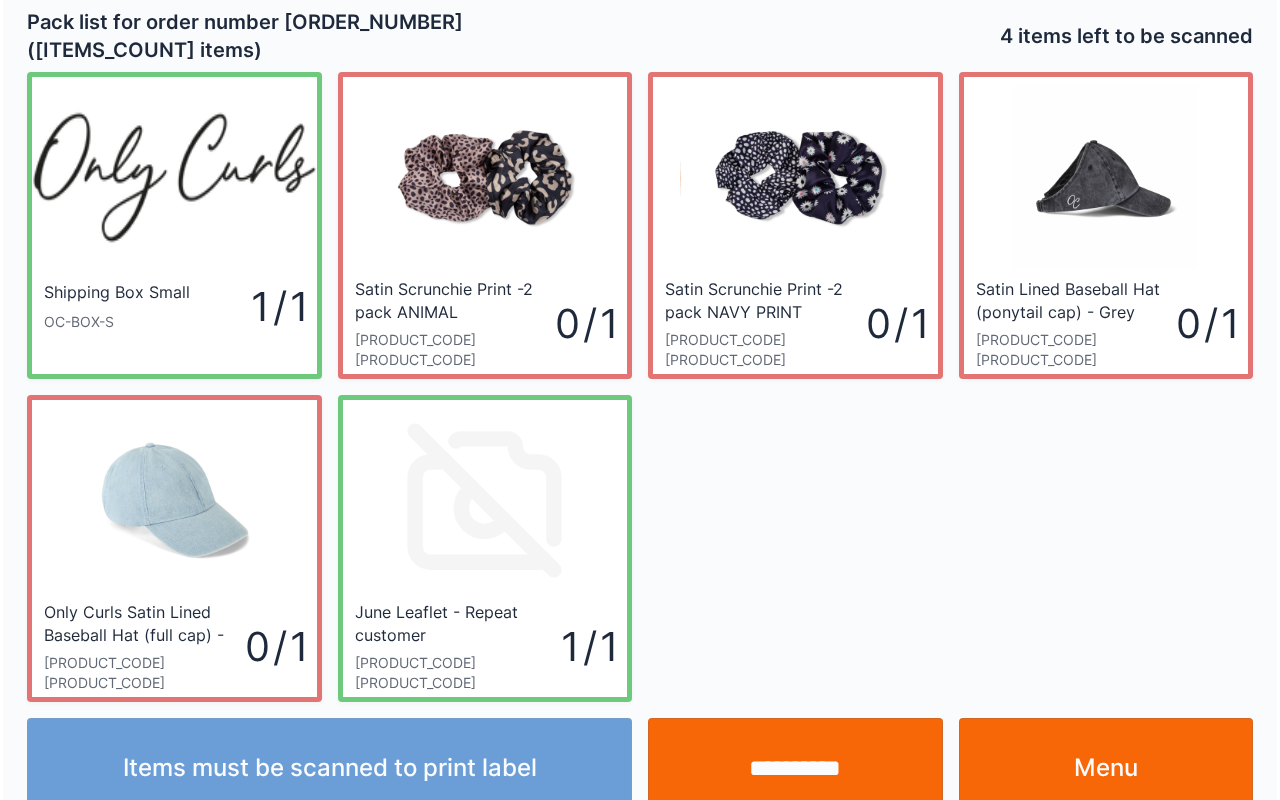 scroll, scrollTop: 36, scrollLeft: 0, axis: vertical 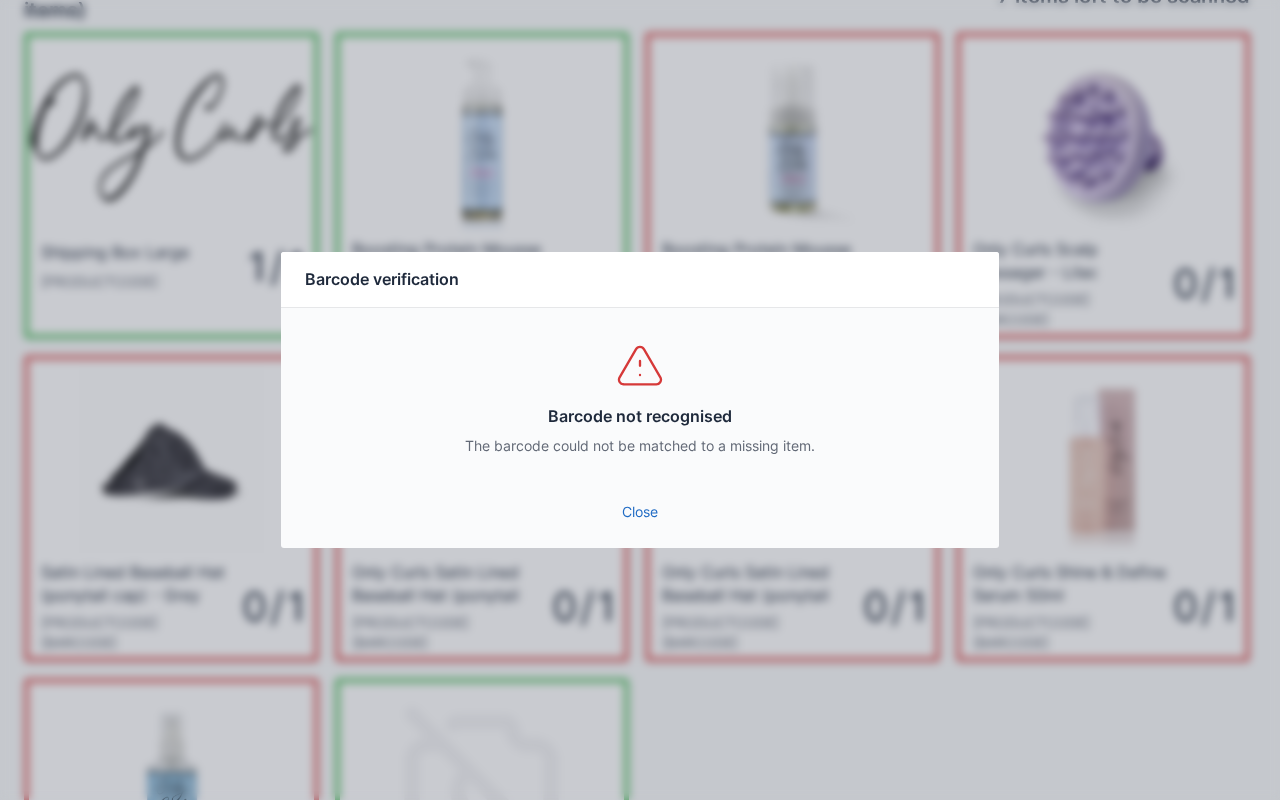click on "Close" at bounding box center (640, 512) 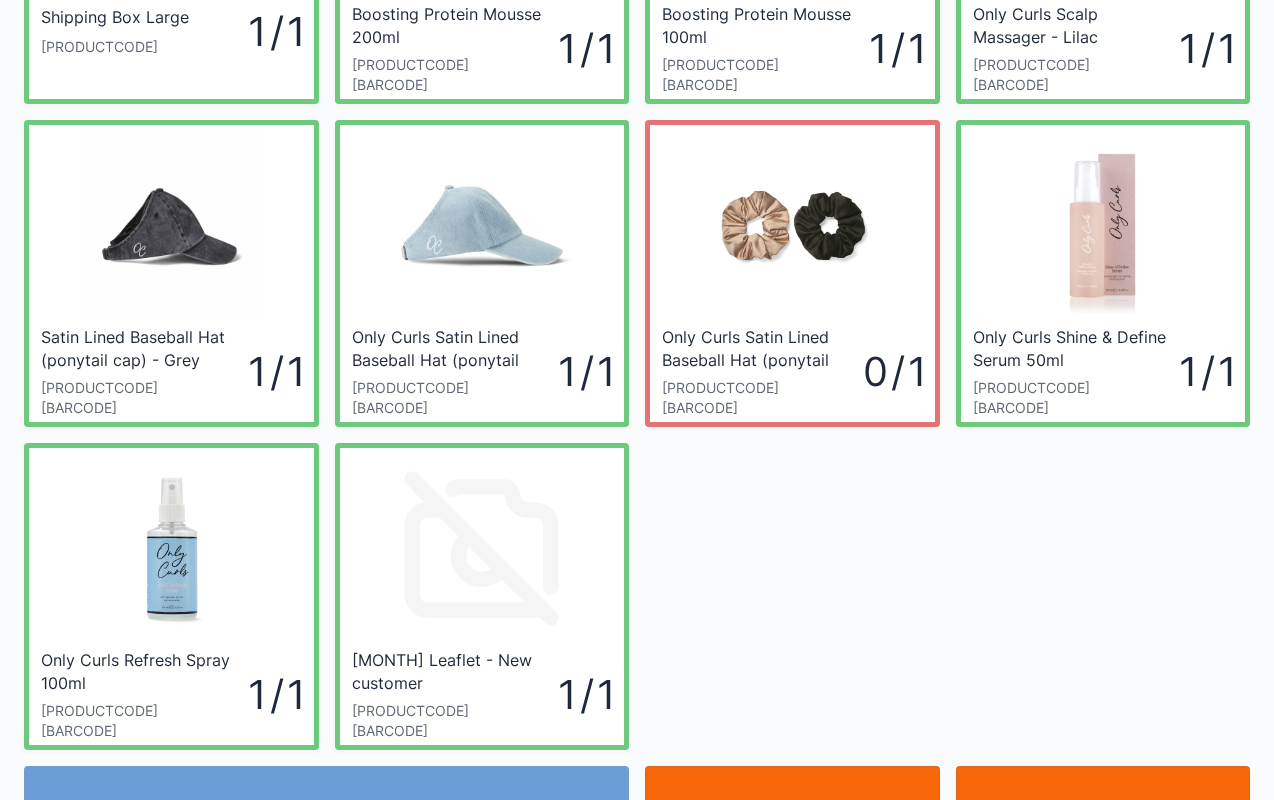 scroll, scrollTop: 280, scrollLeft: 0, axis: vertical 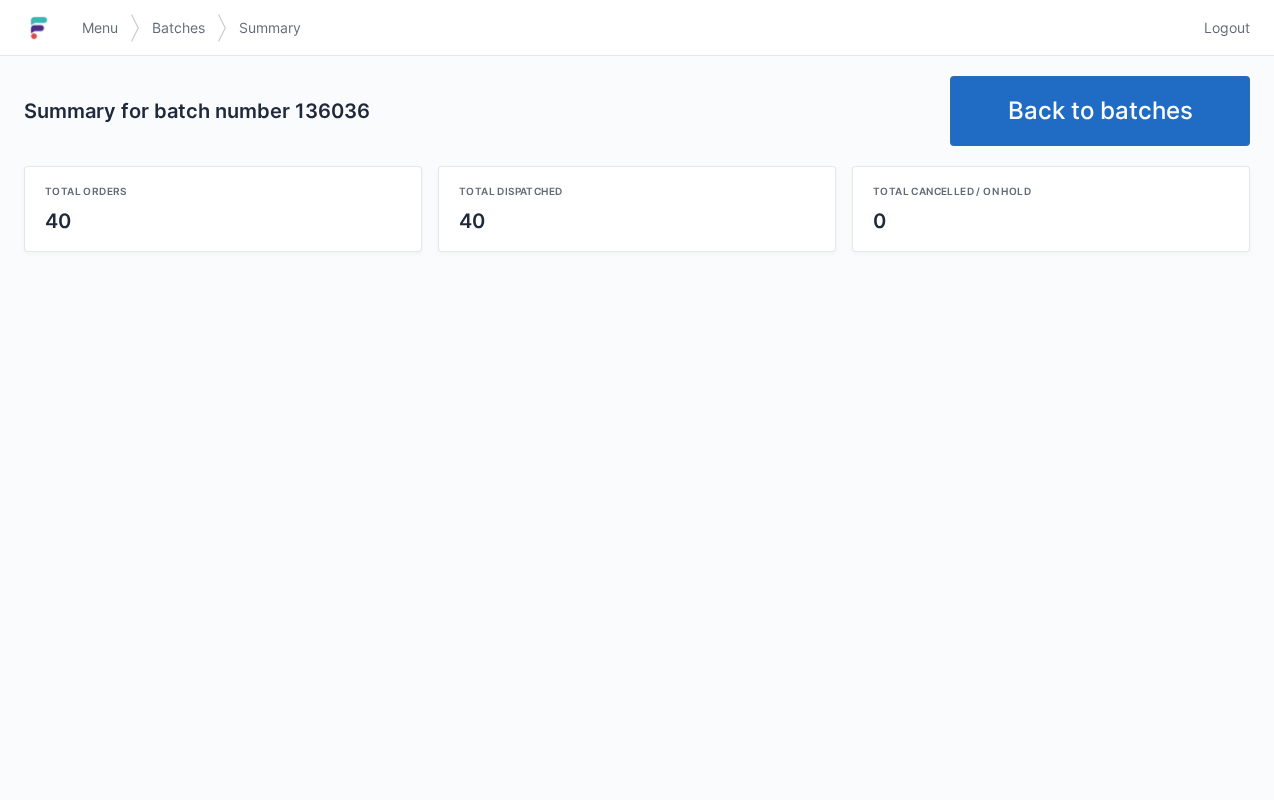 click on "Back to batches" at bounding box center (1100, 111) 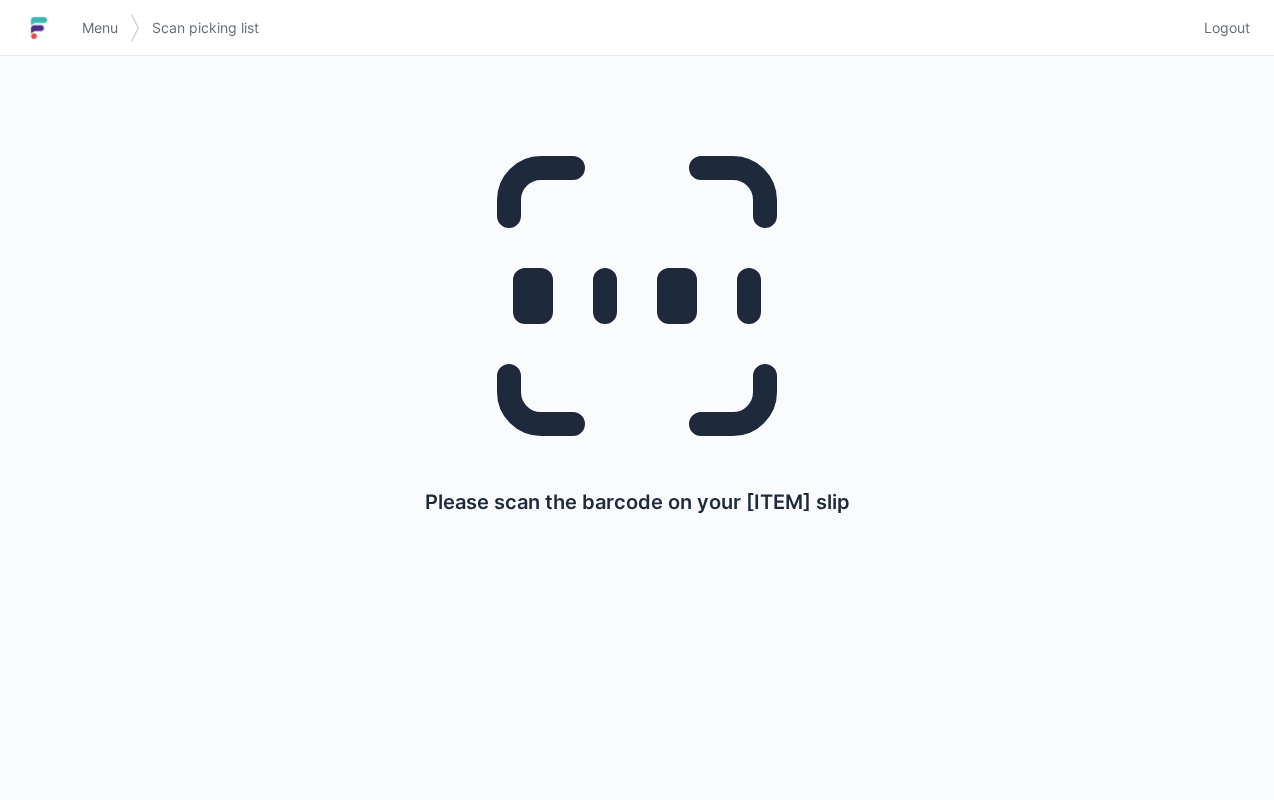scroll, scrollTop: 0, scrollLeft: 0, axis: both 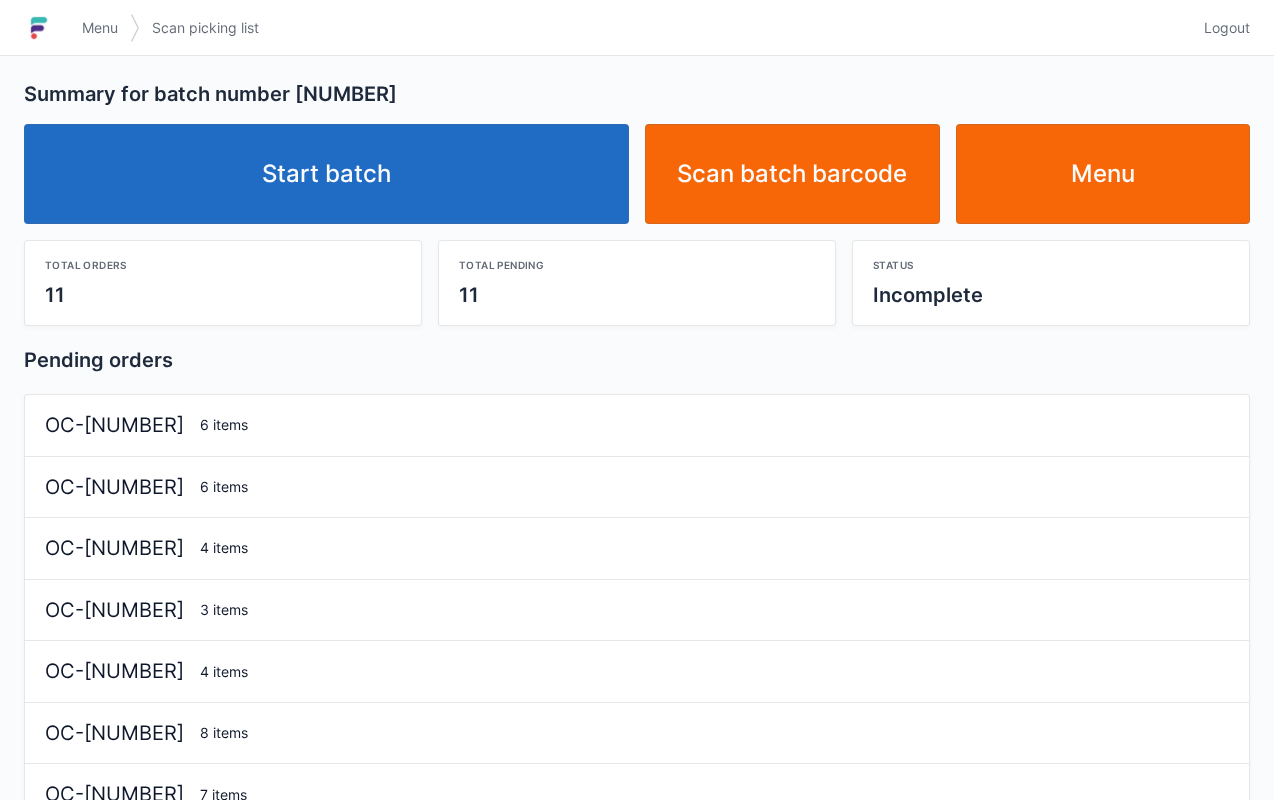 click on "Start batch" at bounding box center (326, 174) 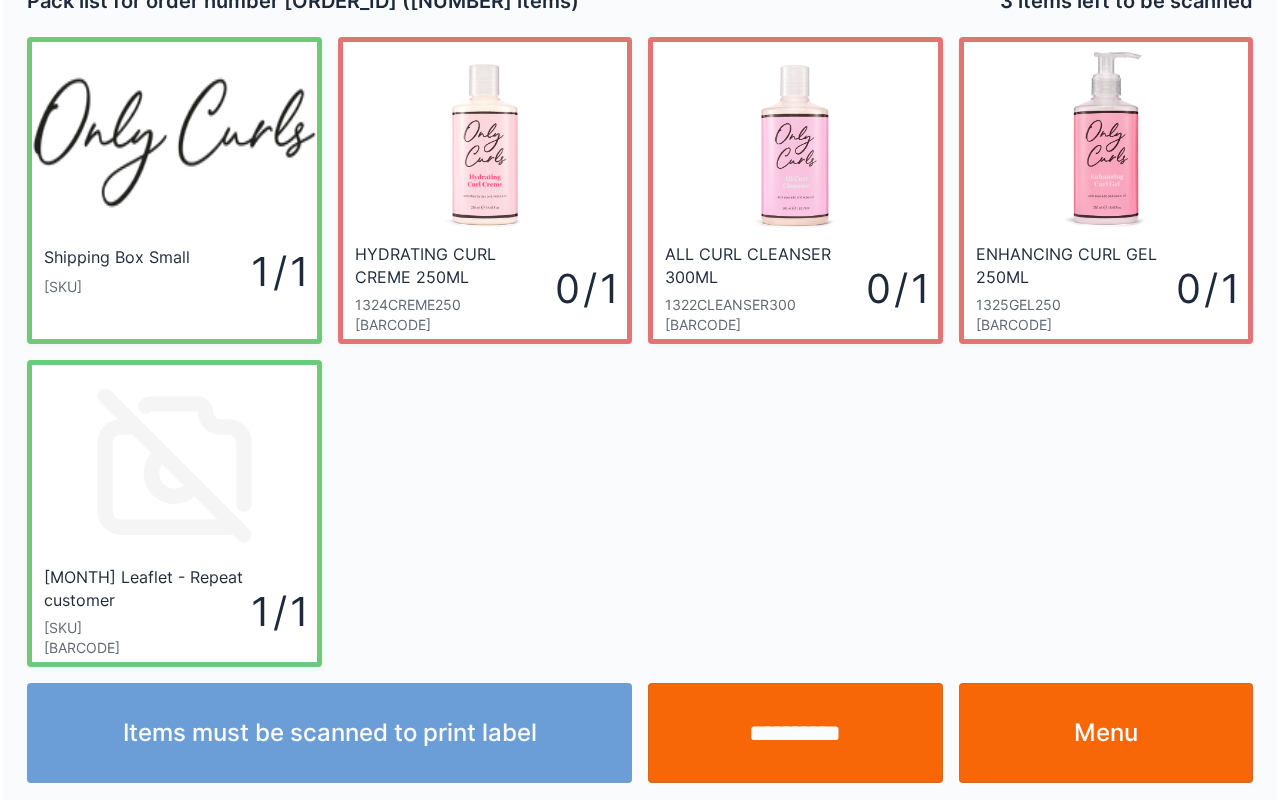 scroll, scrollTop: 36, scrollLeft: 0, axis: vertical 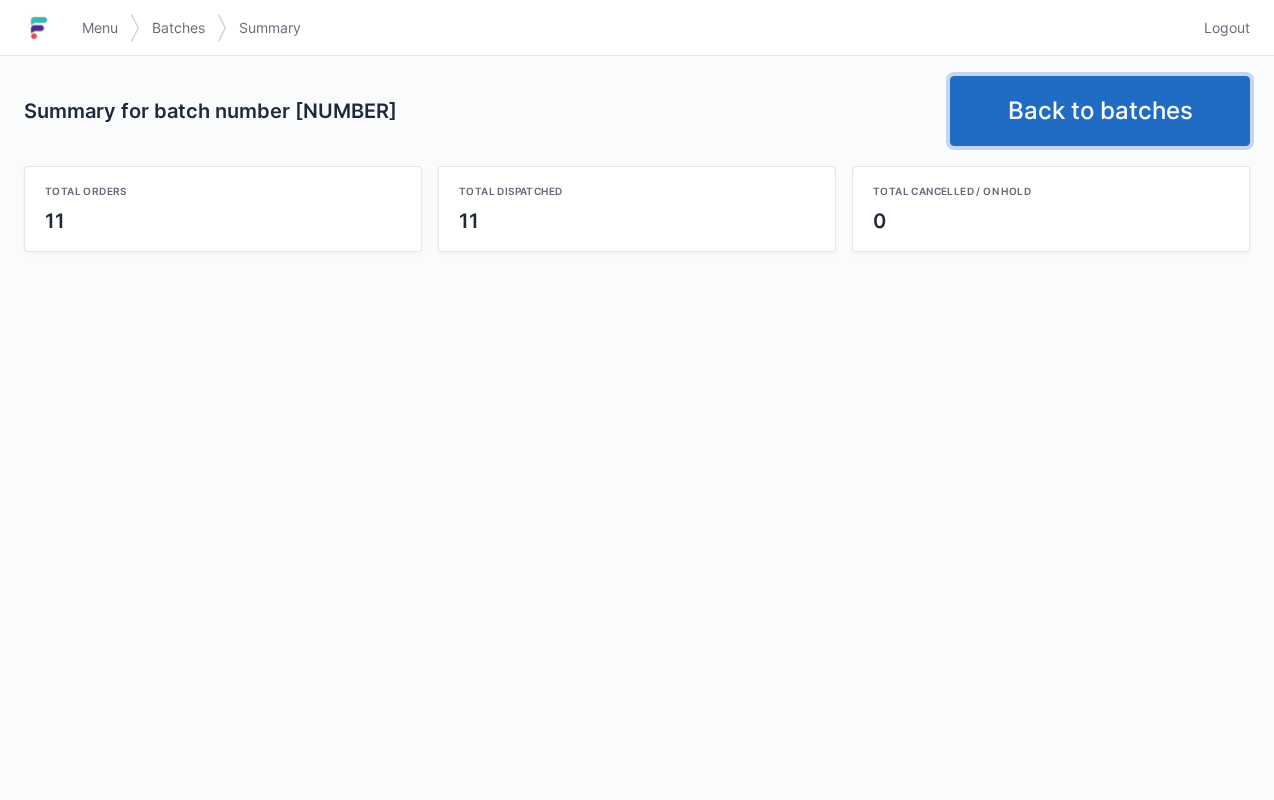 click on "Back to batches" at bounding box center [1100, 111] 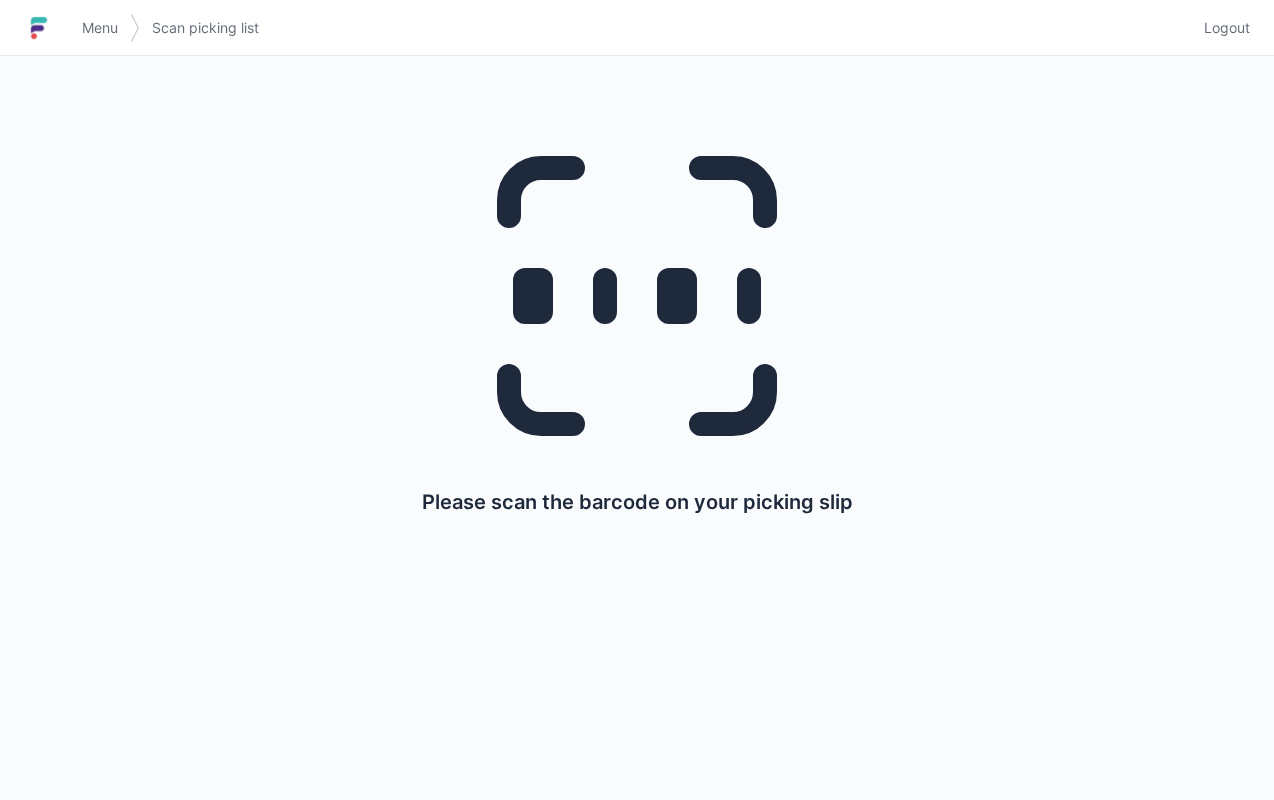 scroll, scrollTop: 0, scrollLeft: 0, axis: both 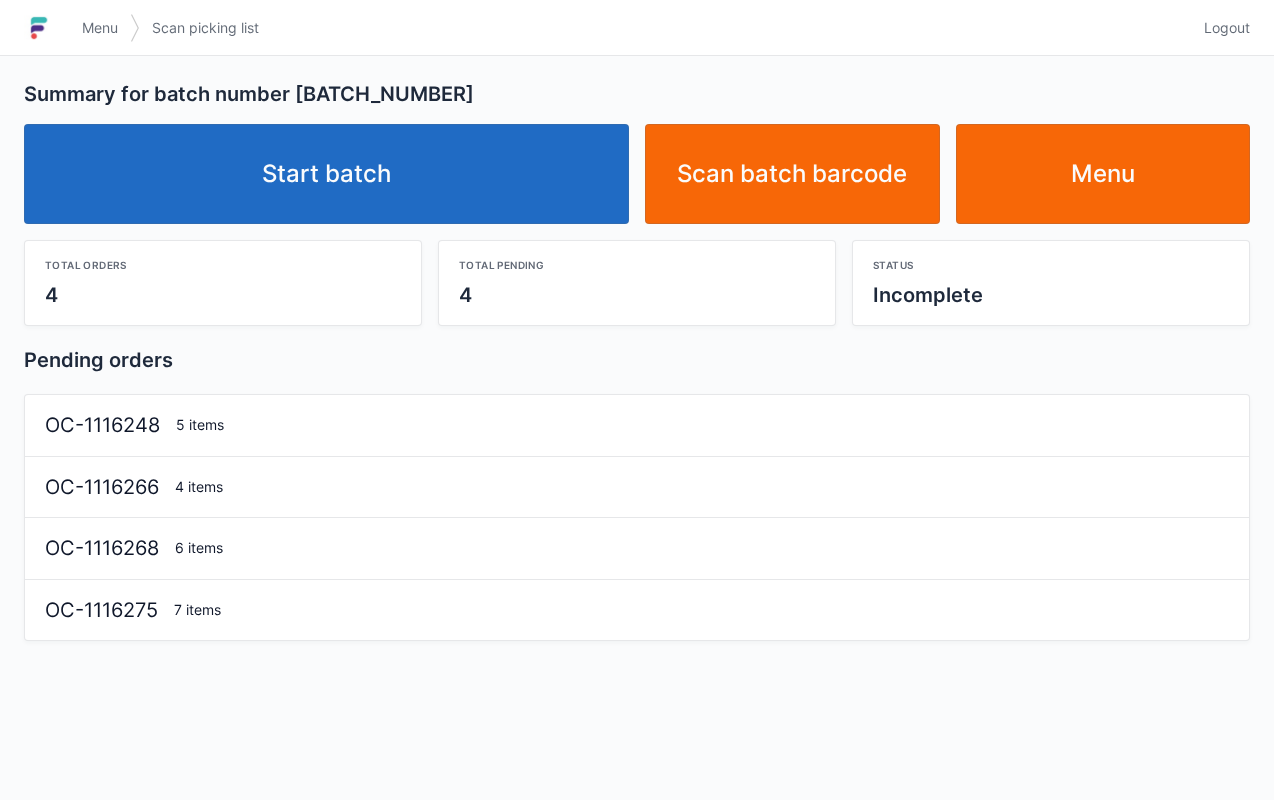 click on "Start batch" at bounding box center [326, 174] 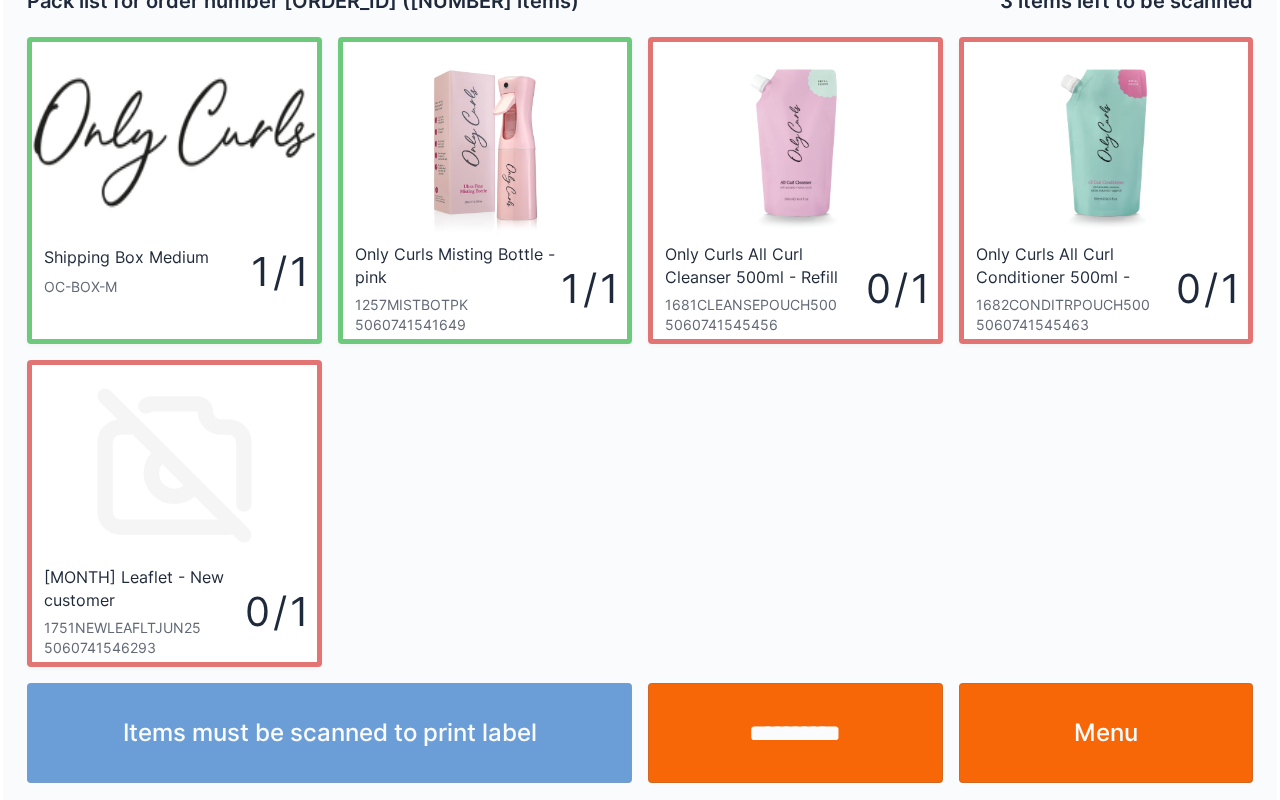 scroll, scrollTop: 36, scrollLeft: 0, axis: vertical 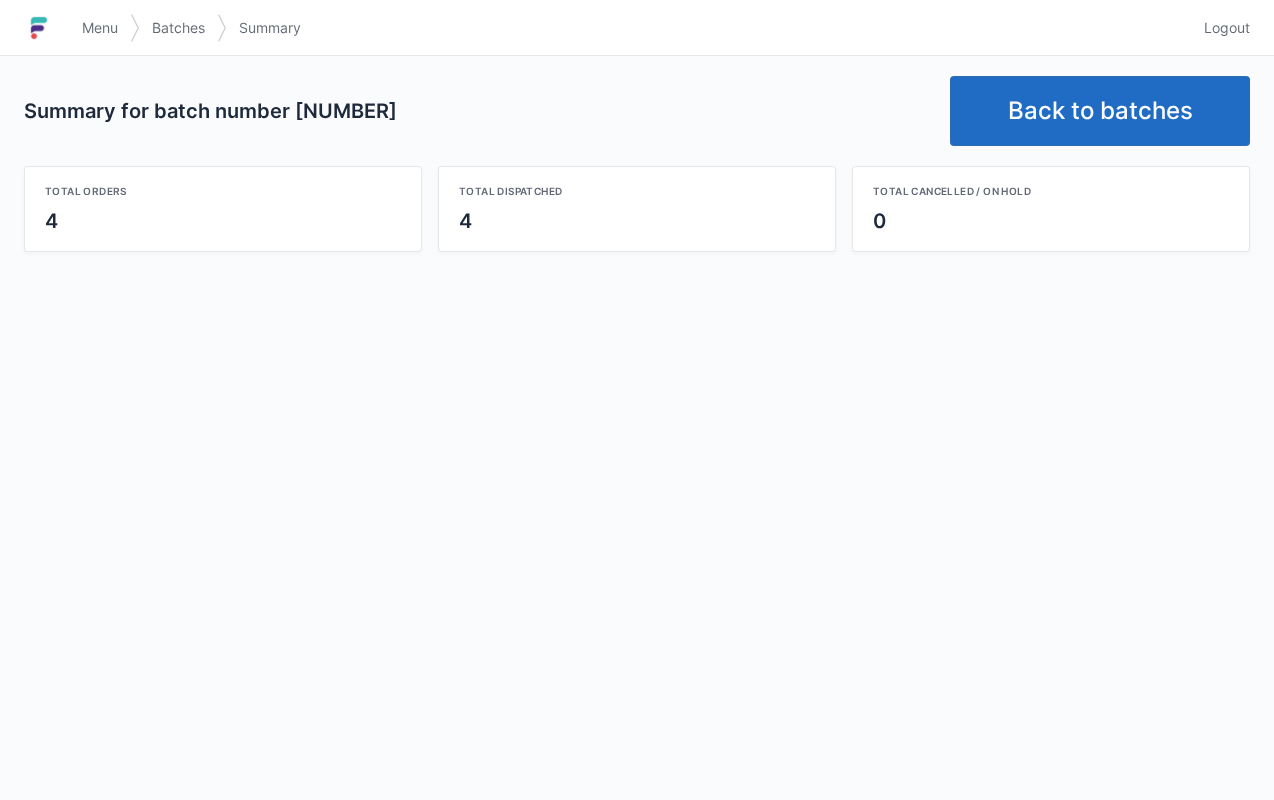 click on "Back to batches" at bounding box center (1100, 111) 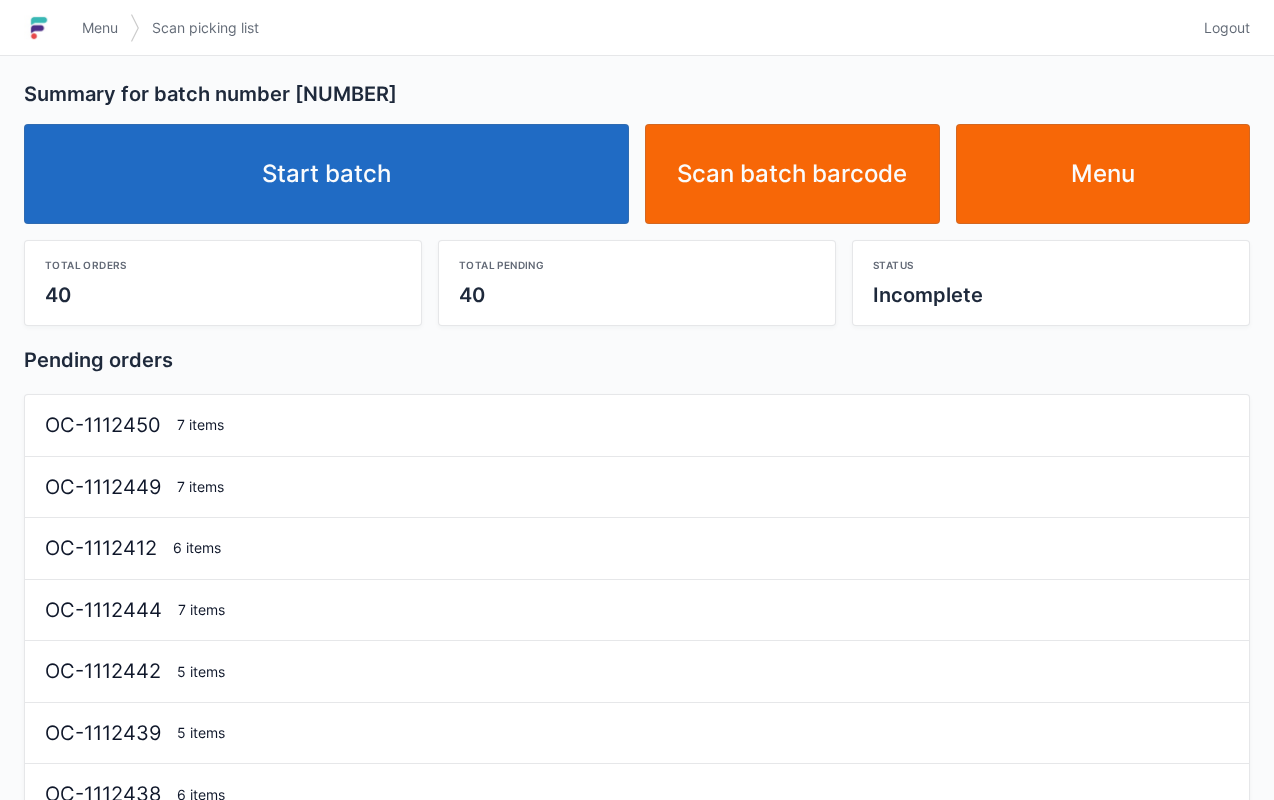 scroll, scrollTop: 40, scrollLeft: 0, axis: vertical 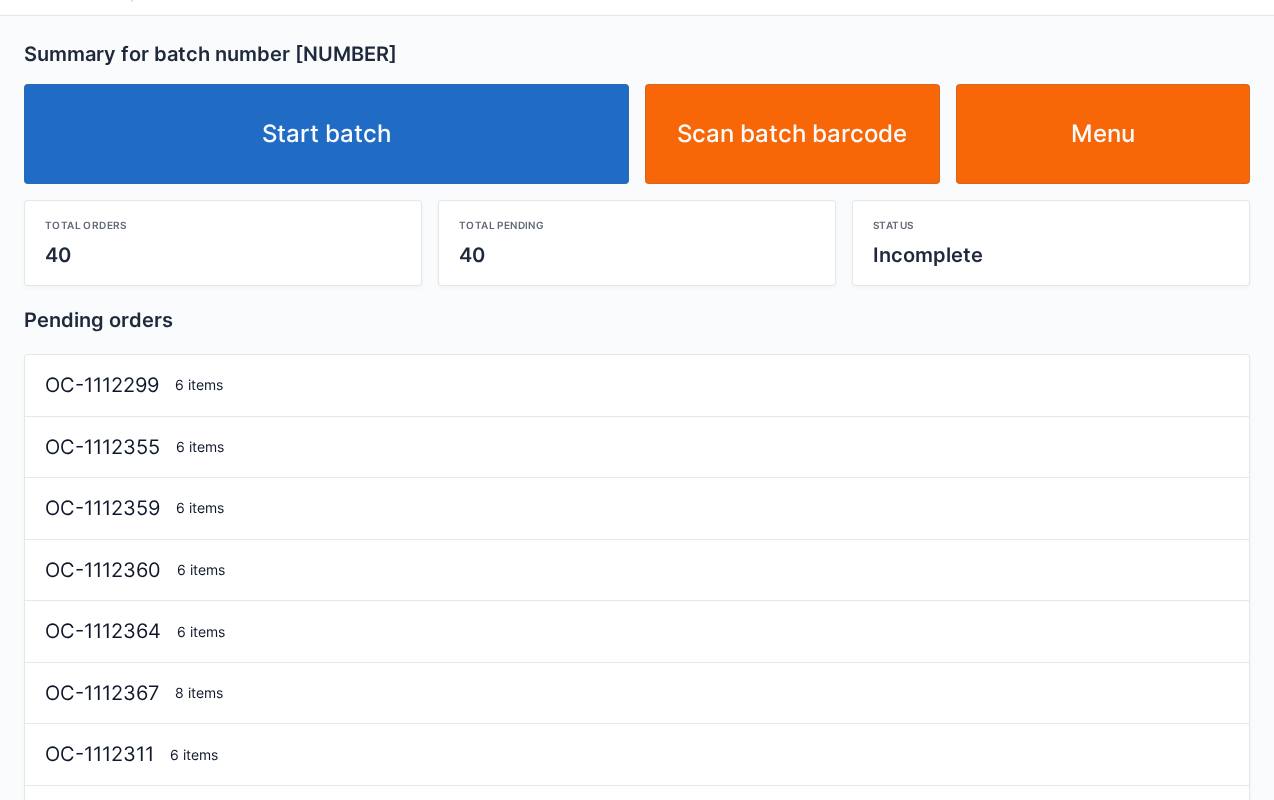 click on "Start batch" at bounding box center [326, 134] 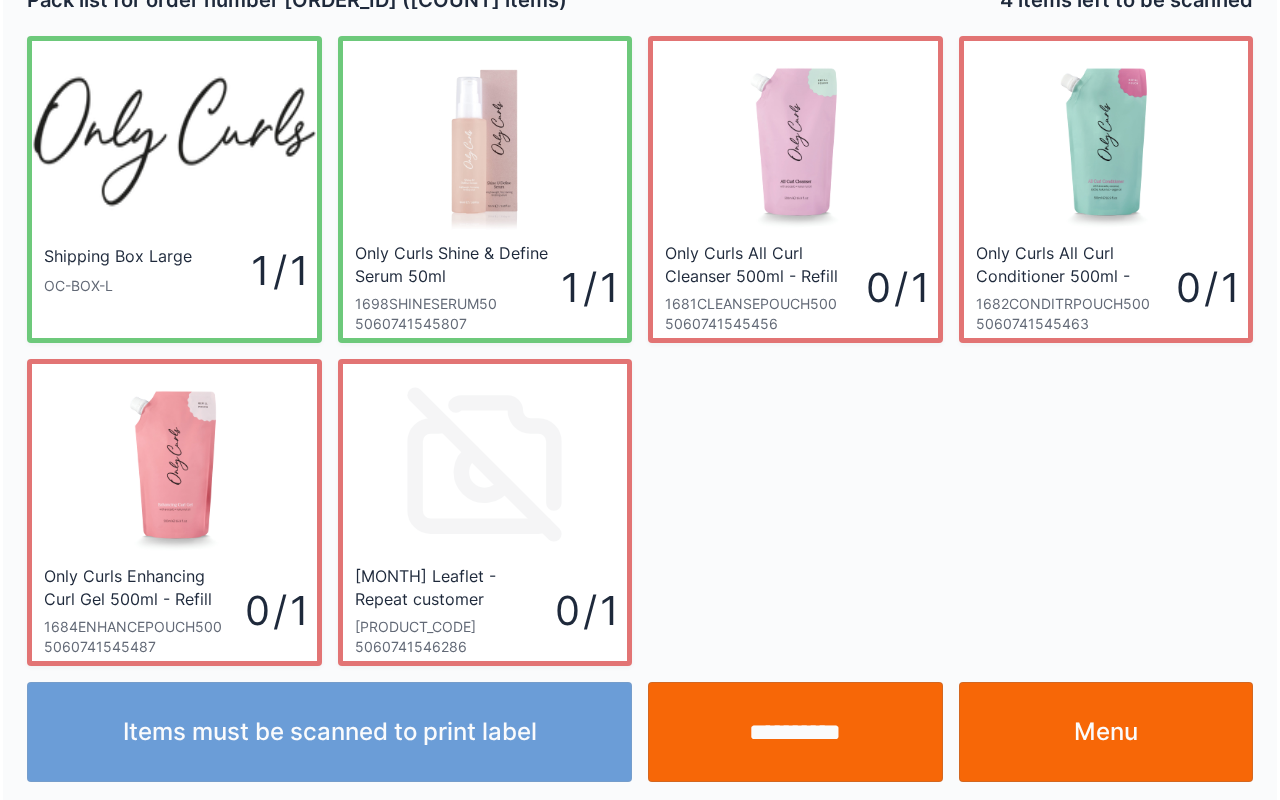 scroll, scrollTop: 36, scrollLeft: 0, axis: vertical 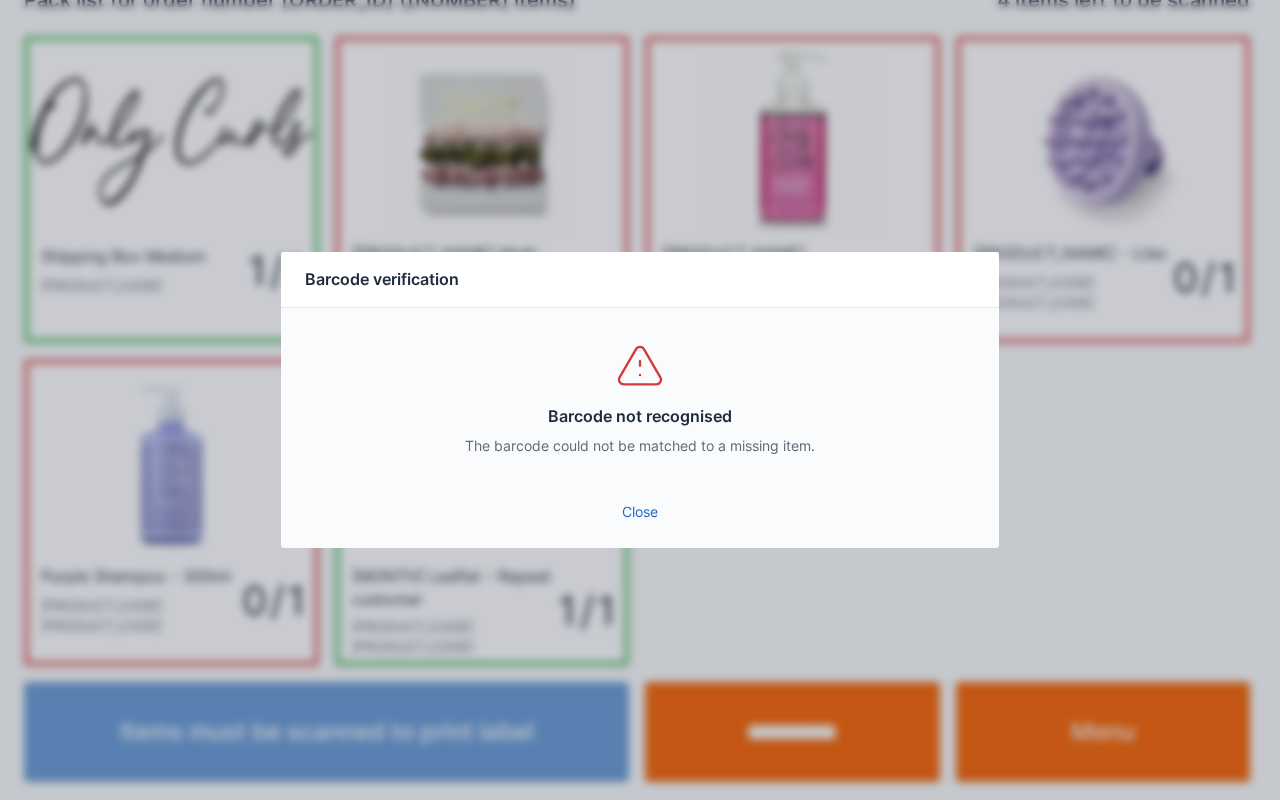 click on "Barcode not recognised The barcode could not be matched to a missing item." at bounding box center [640, 398] 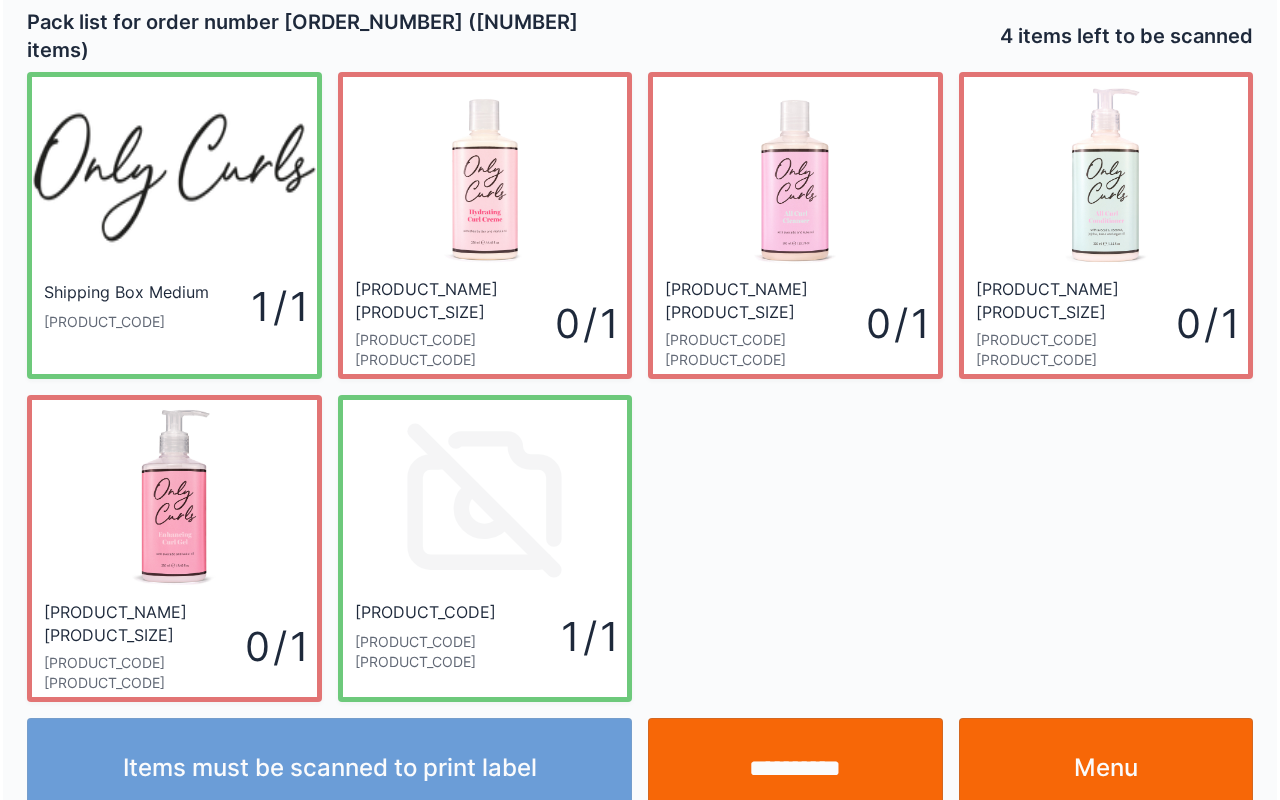 scroll, scrollTop: 36, scrollLeft: 0, axis: vertical 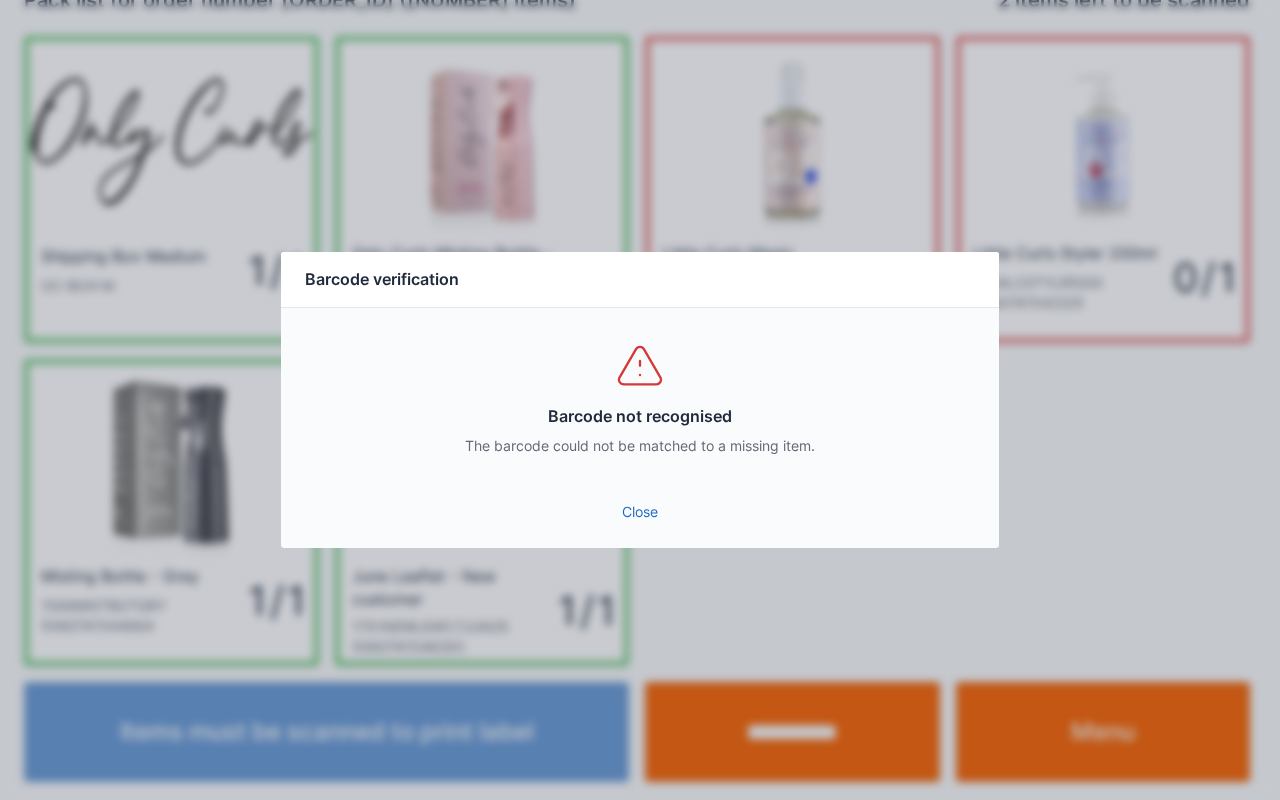 click on "Close" at bounding box center [640, 512] 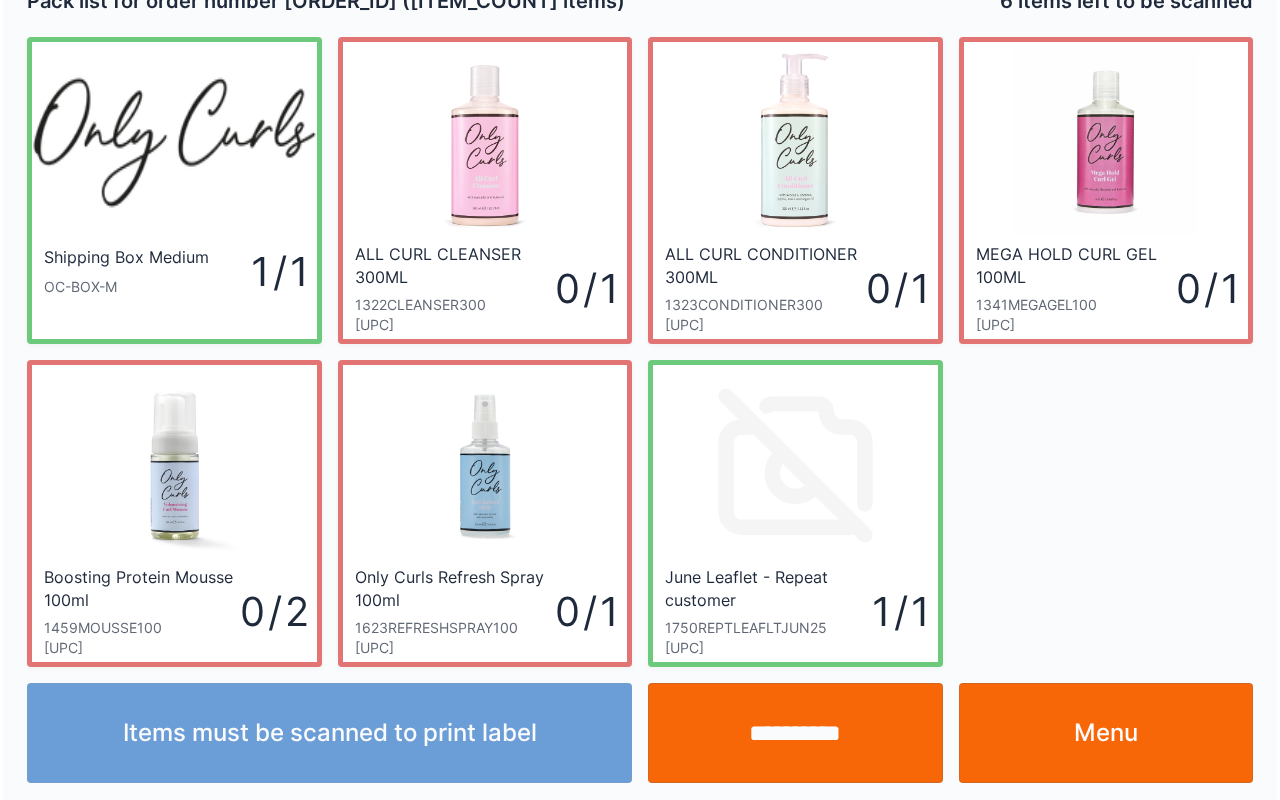 scroll, scrollTop: 36, scrollLeft: 0, axis: vertical 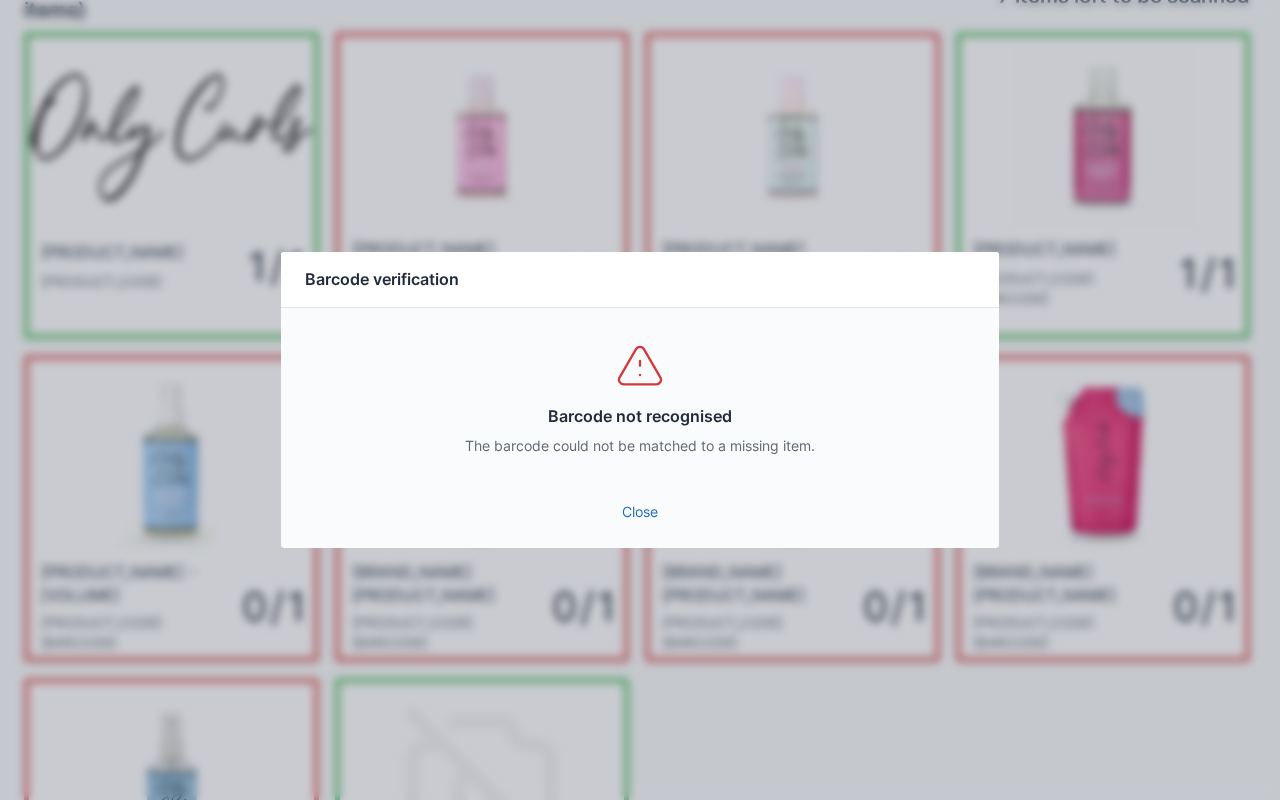 click on "Close" at bounding box center [640, 512] 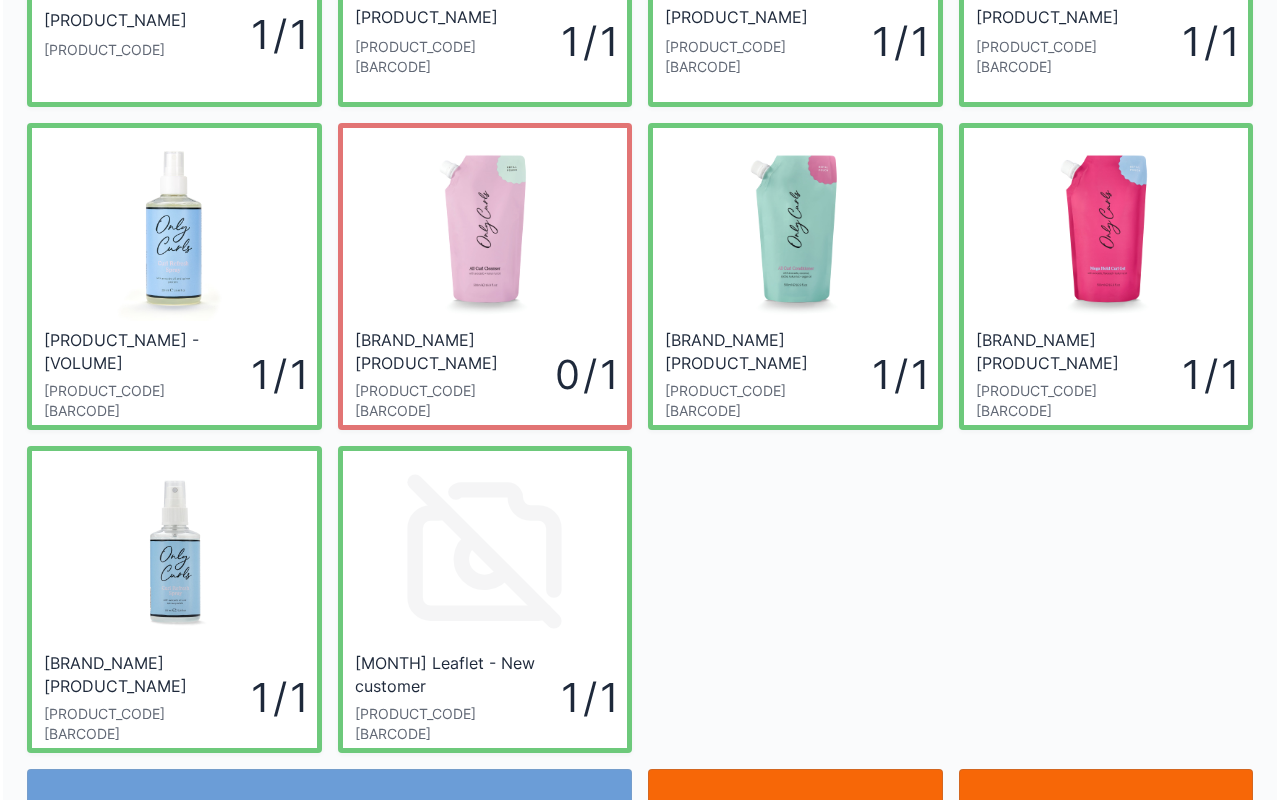 scroll, scrollTop: 280, scrollLeft: 0, axis: vertical 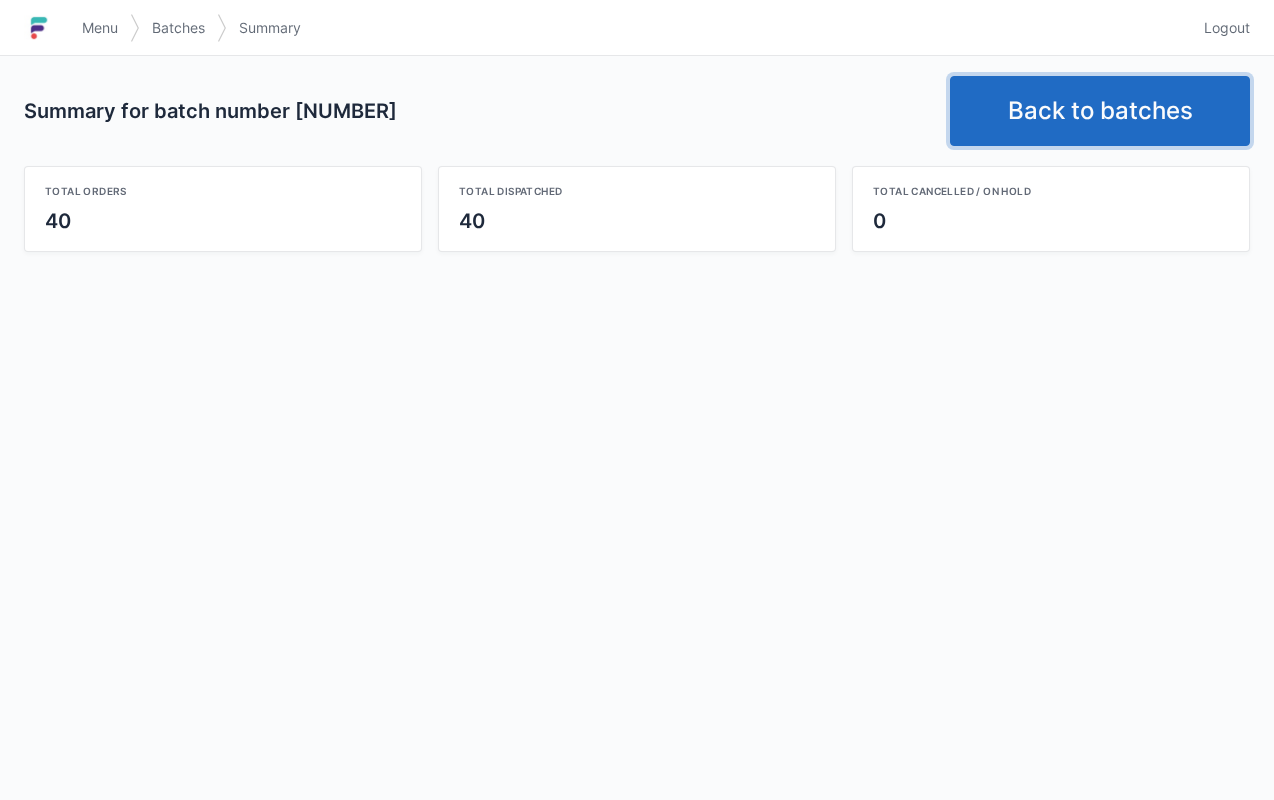 click on "Back to batches" at bounding box center (1100, 111) 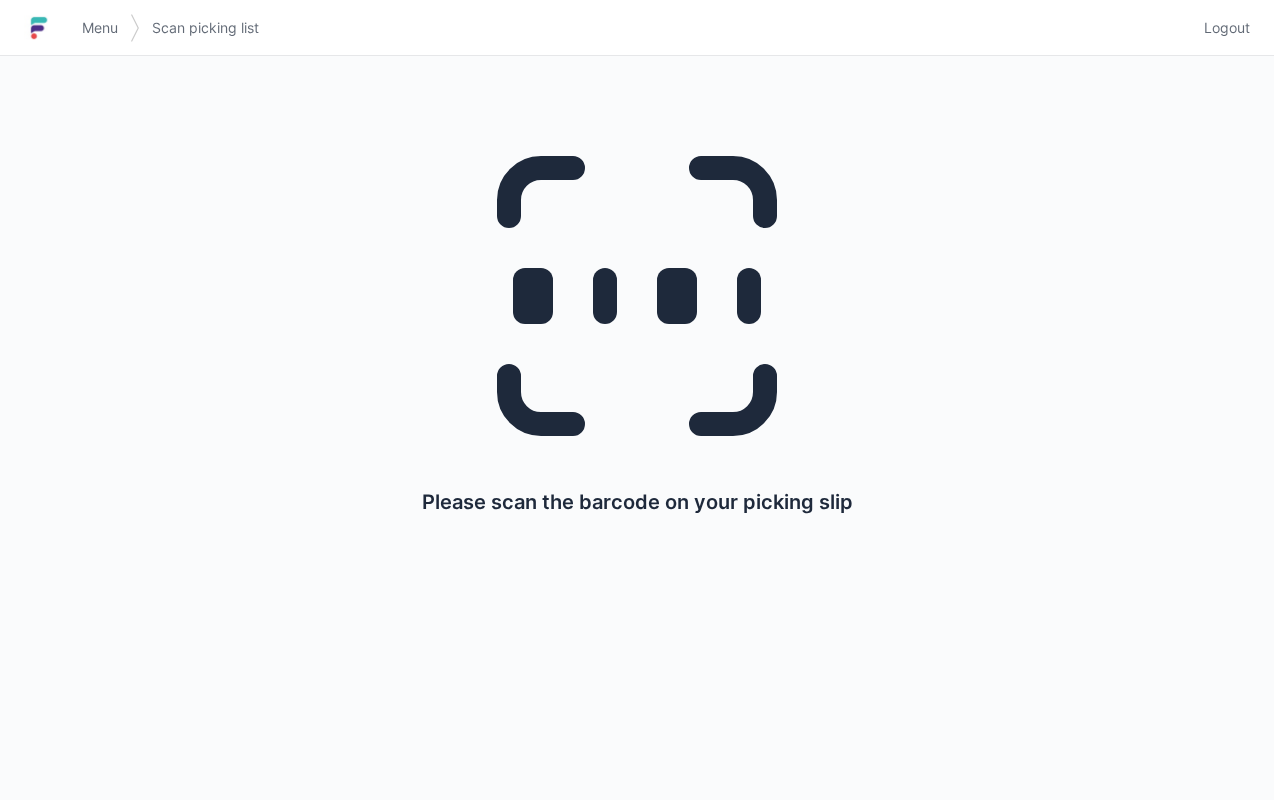 scroll, scrollTop: 0, scrollLeft: 0, axis: both 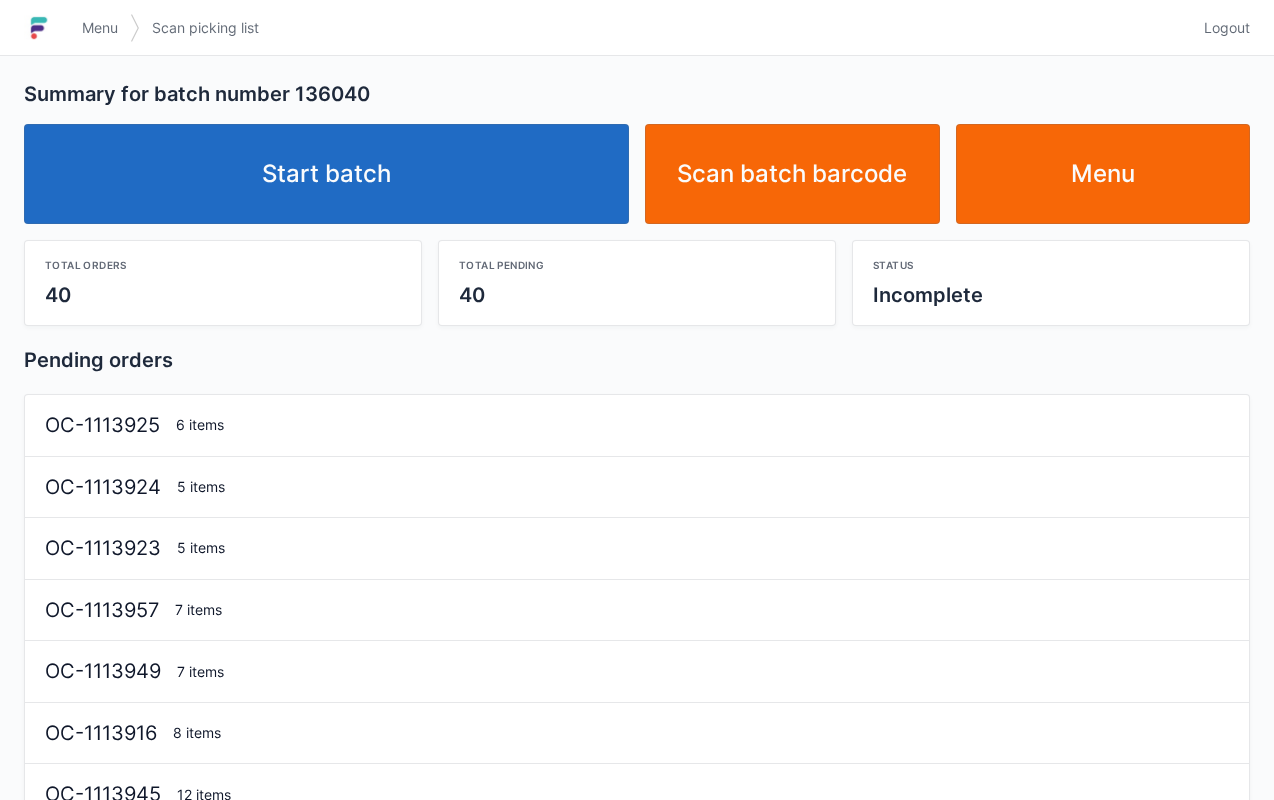 click on "Start batch" at bounding box center (326, 174) 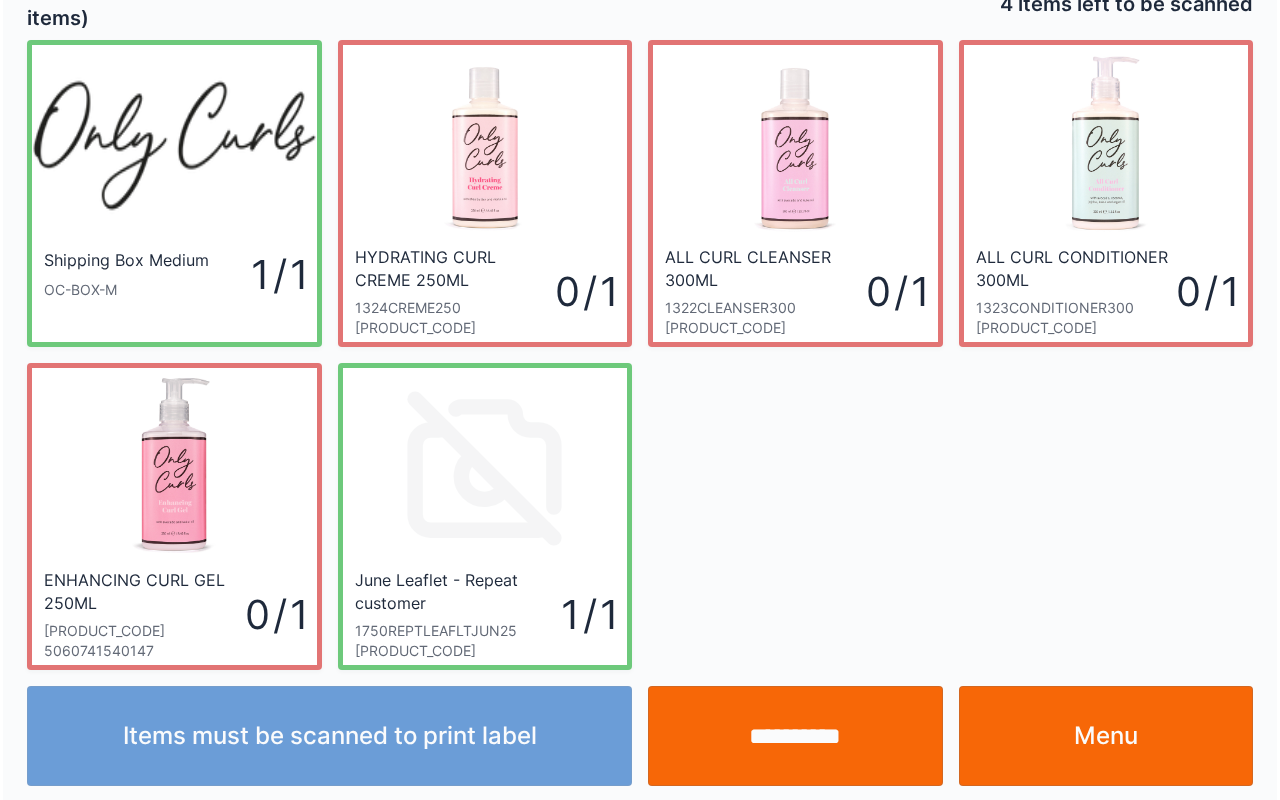 scroll, scrollTop: 36, scrollLeft: 0, axis: vertical 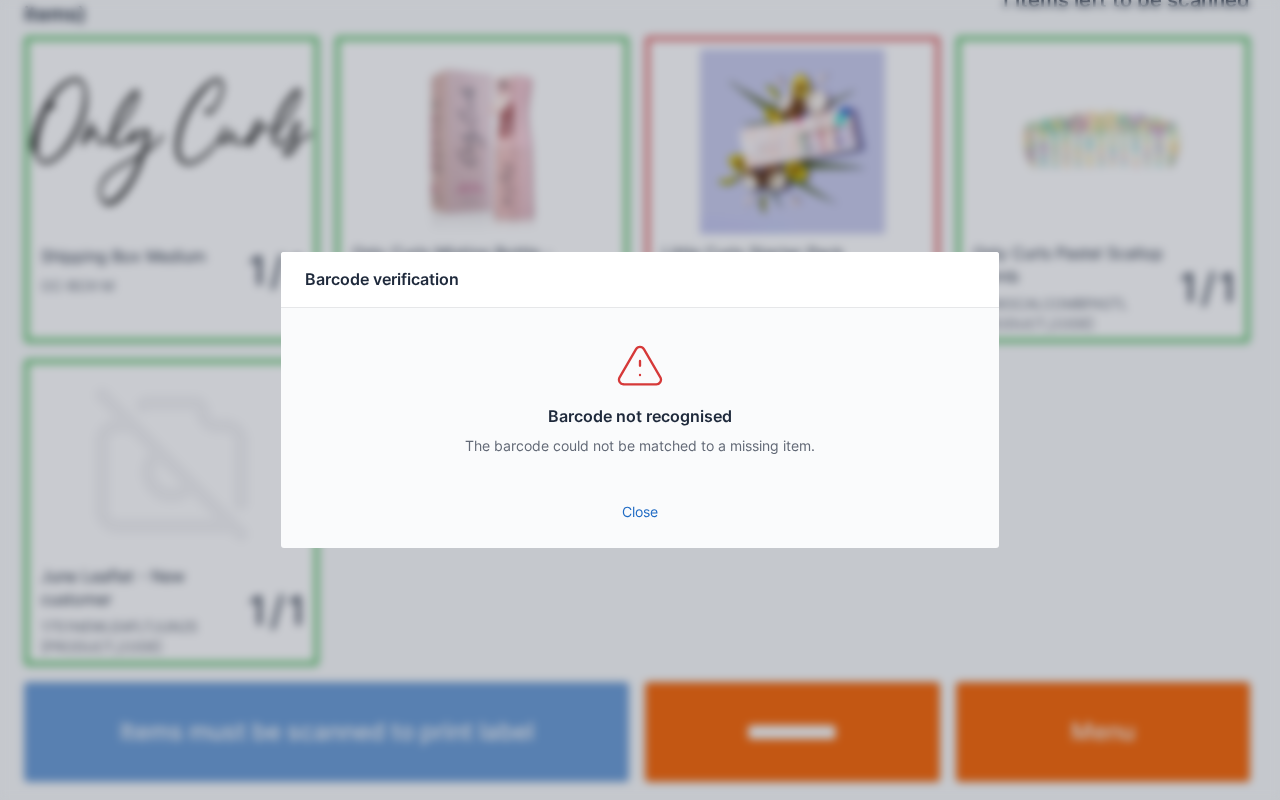 click on "Close" at bounding box center [640, 512] 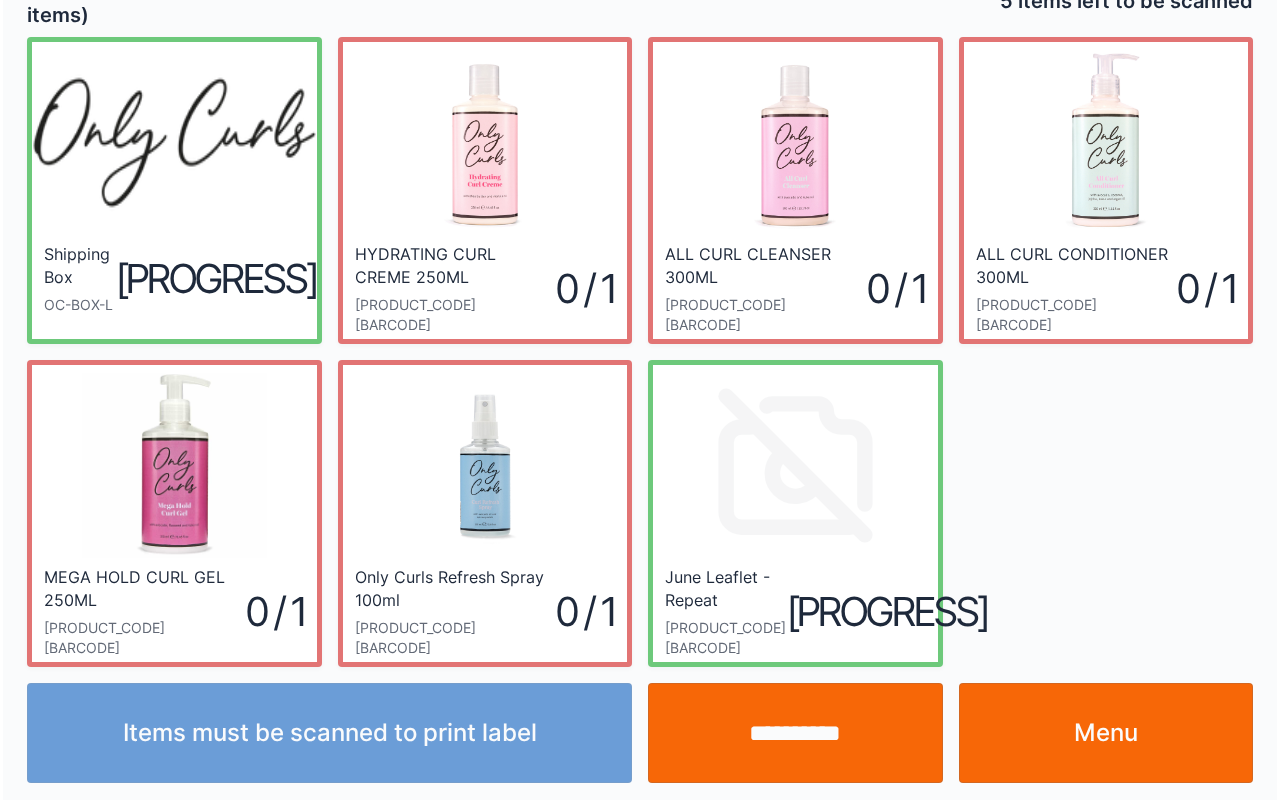 scroll, scrollTop: 36, scrollLeft: 0, axis: vertical 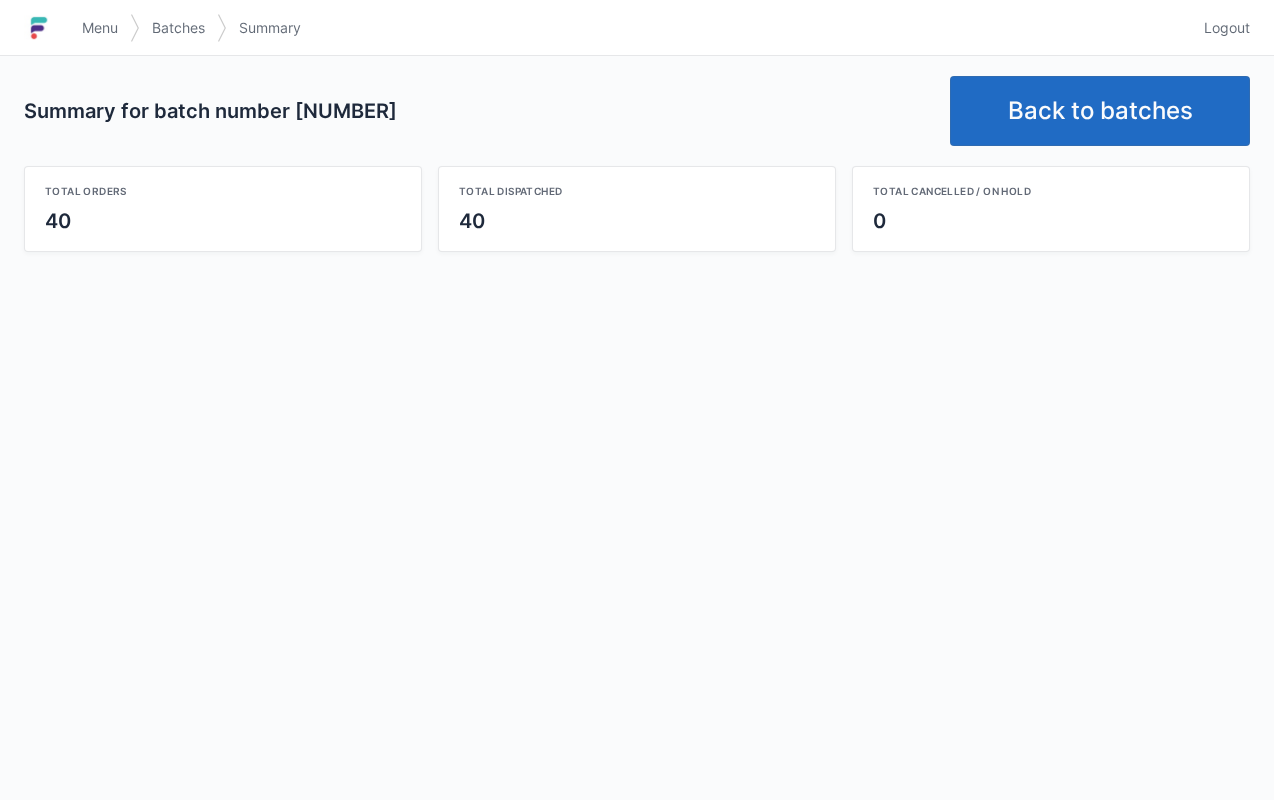click on "Back to batches" at bounding box center [1100, 111] 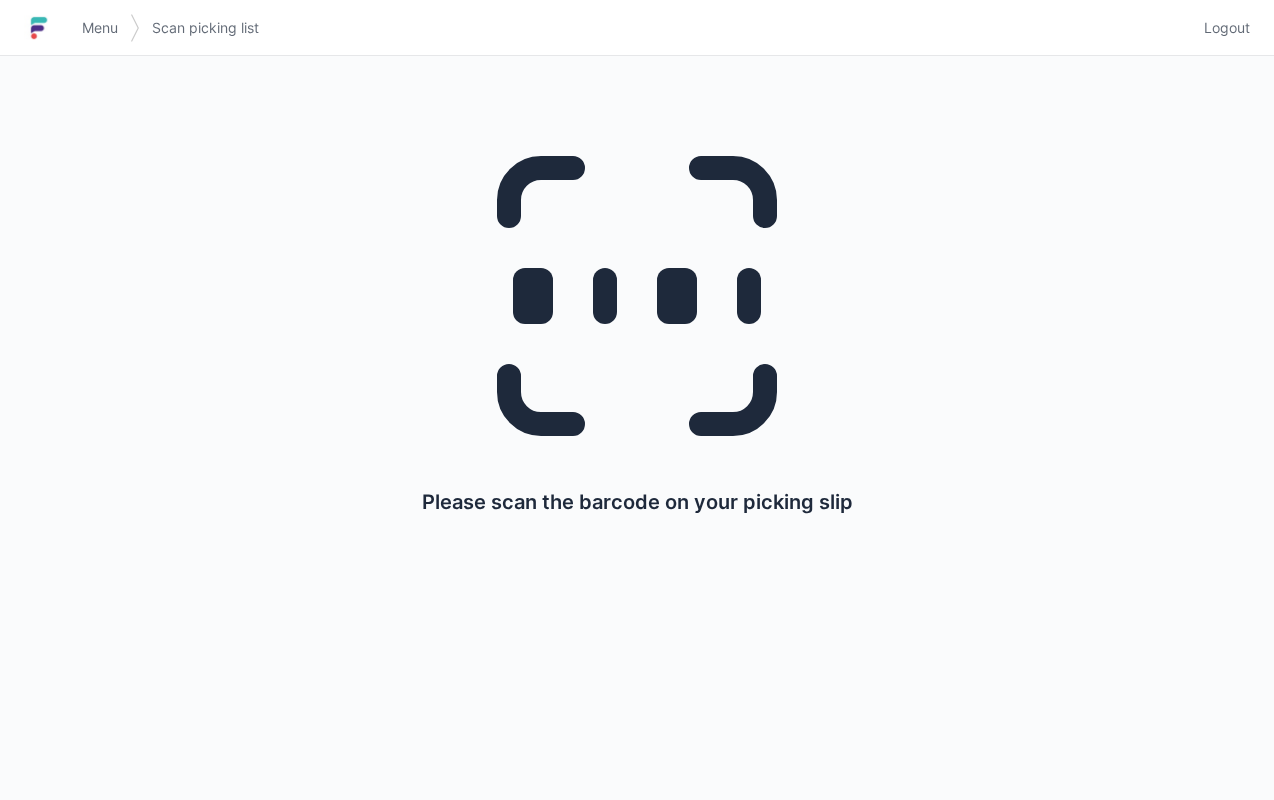scroll, scrollTop: 0, scrollLeft: 0, axis: both 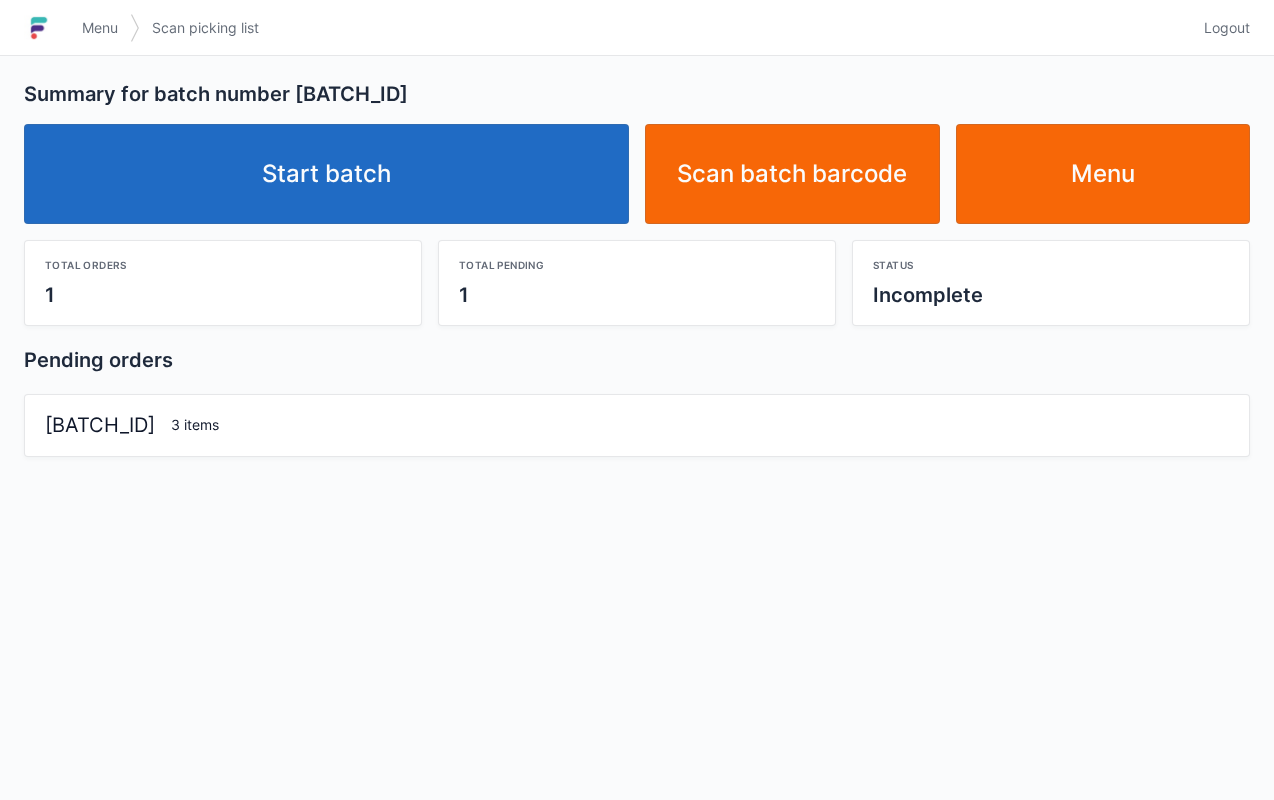 click on "Start batch" at bounding box center [326, 174] 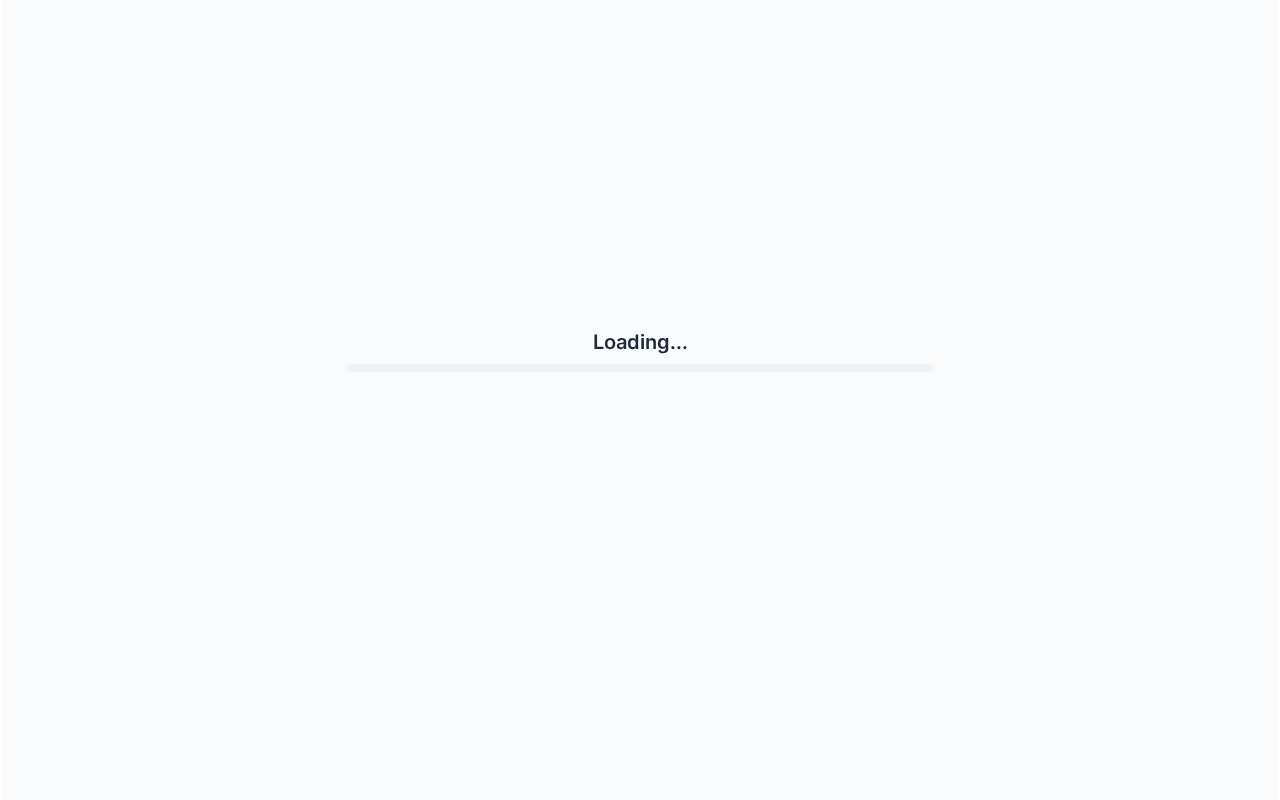 scroll, scrollTop: 0, scrollLeft: 0, axis: both 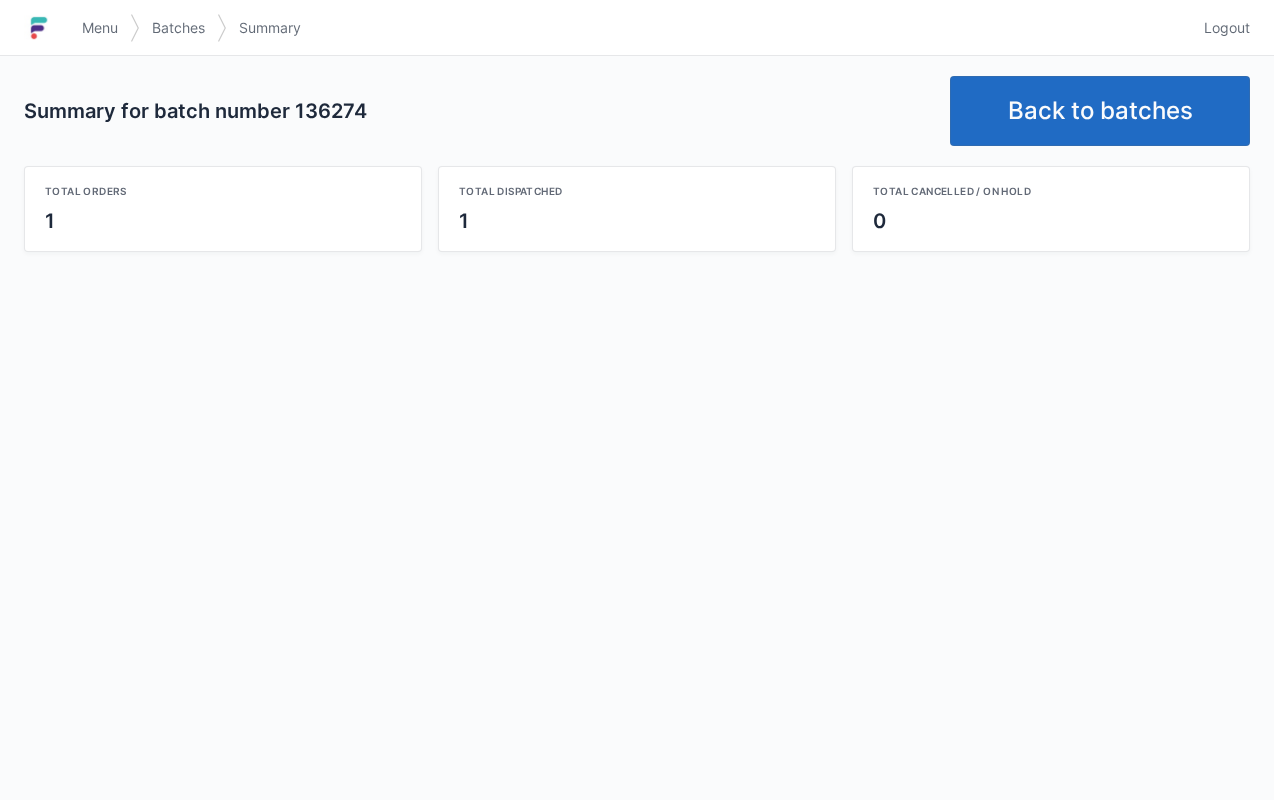click on "Back to batches" at bounding box center [1100, 111] 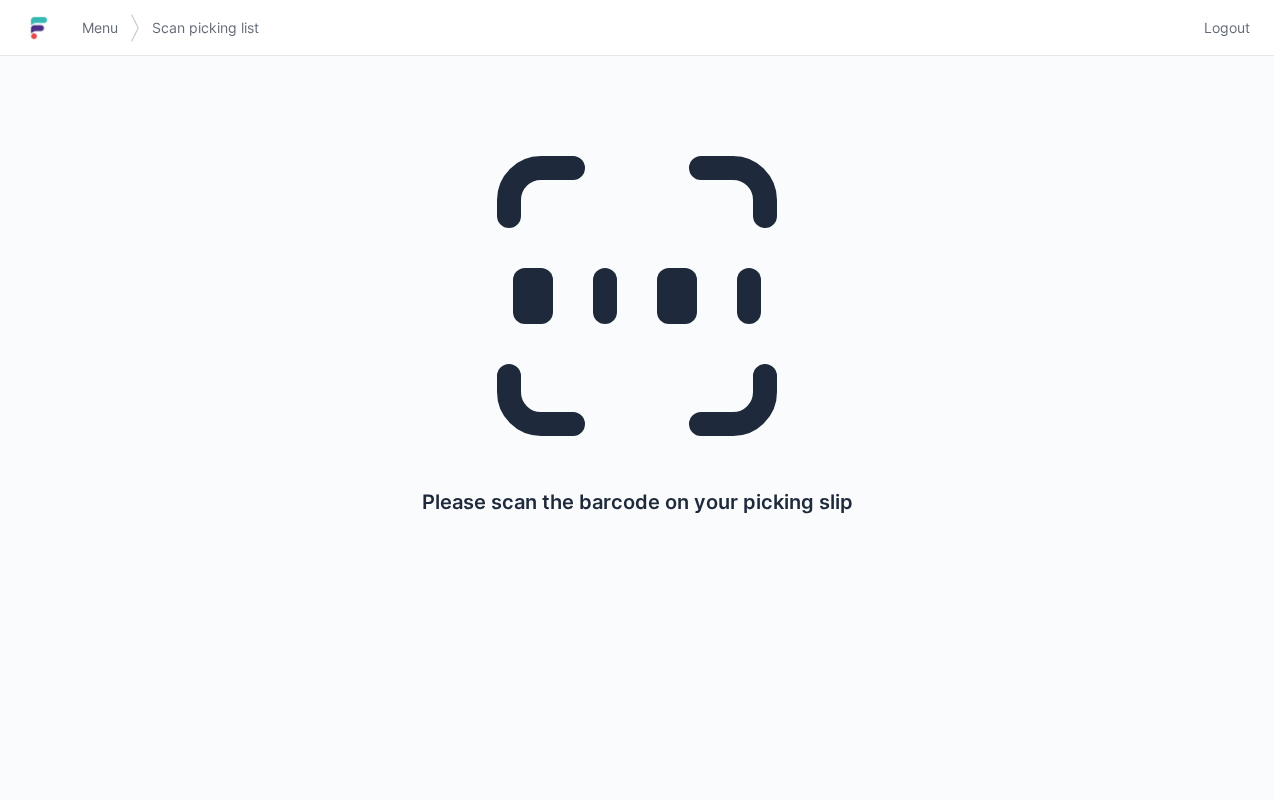 scroll, scrollTop: 0, scrollLeft: 0, axis: both 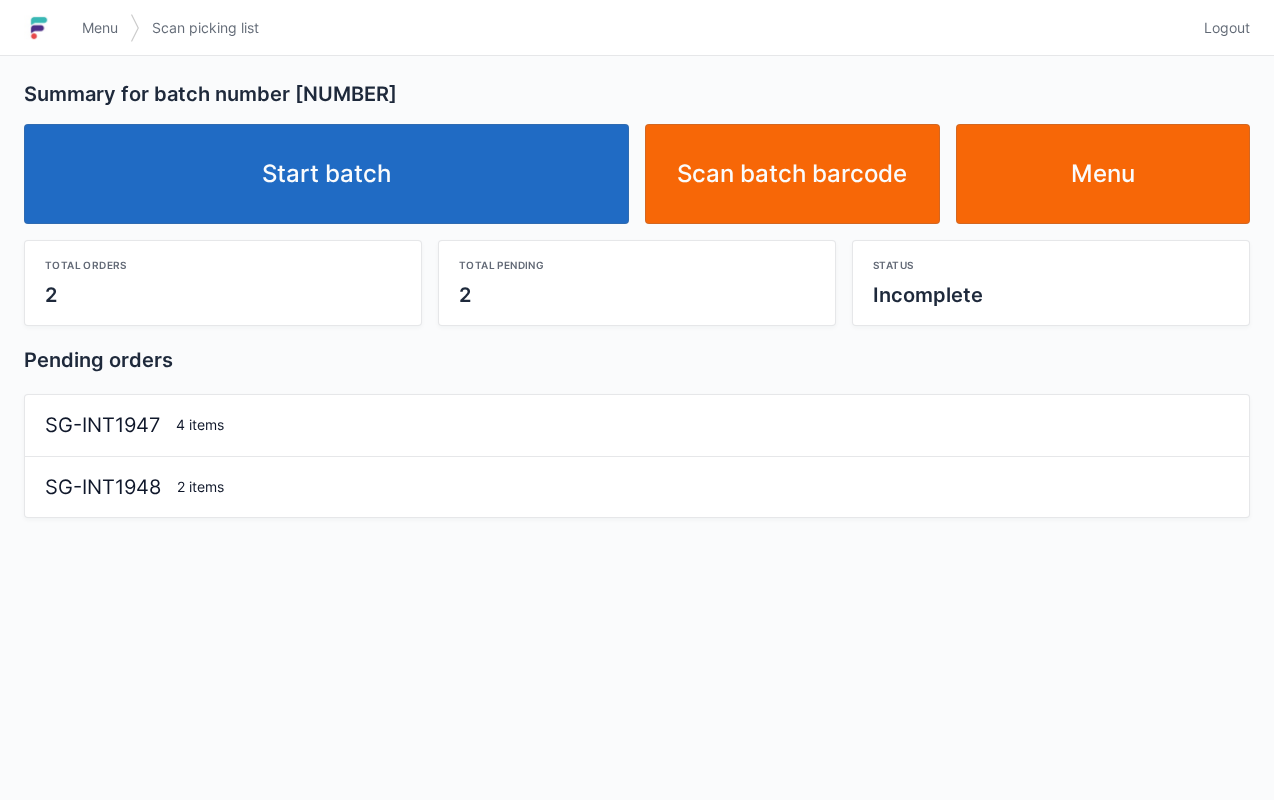 click on "Start batch" at bounding box center (326, 174) 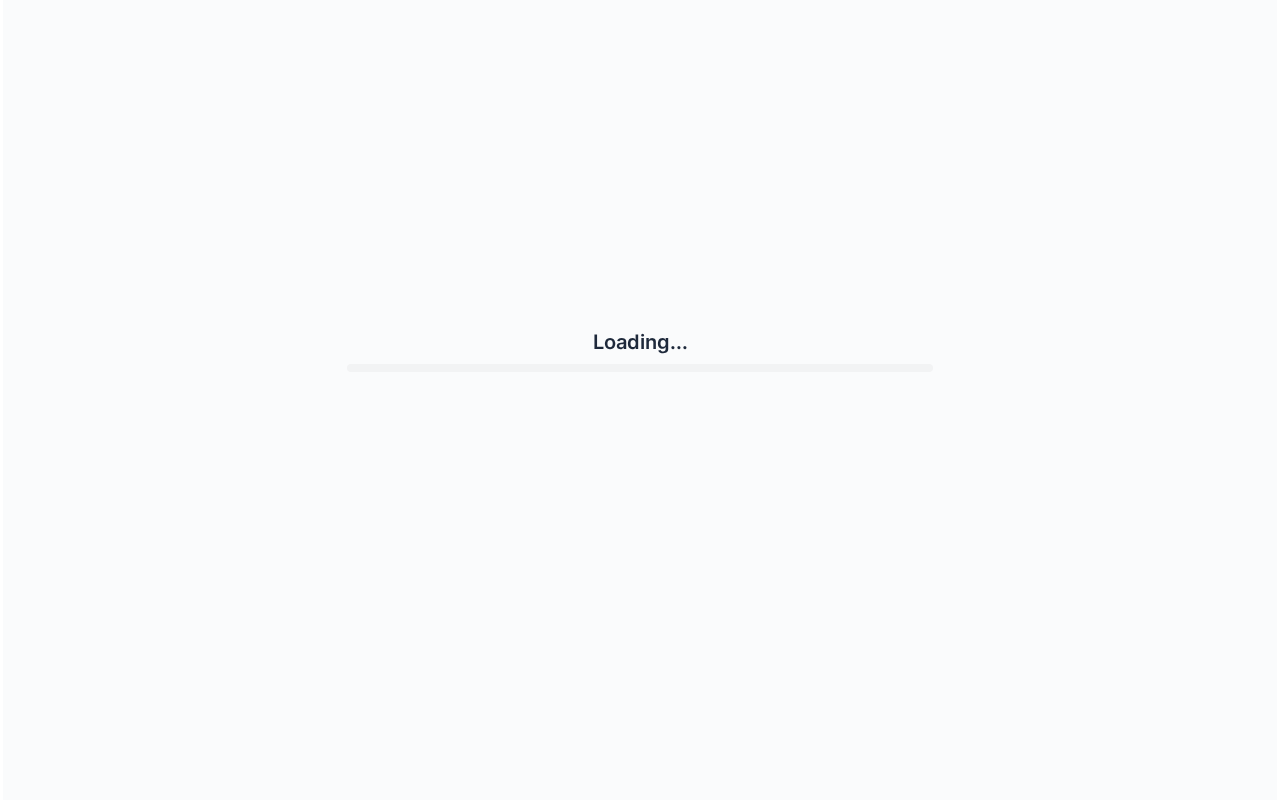 scroll, scrollTop: 0, scrollLeft: 0, axis: both 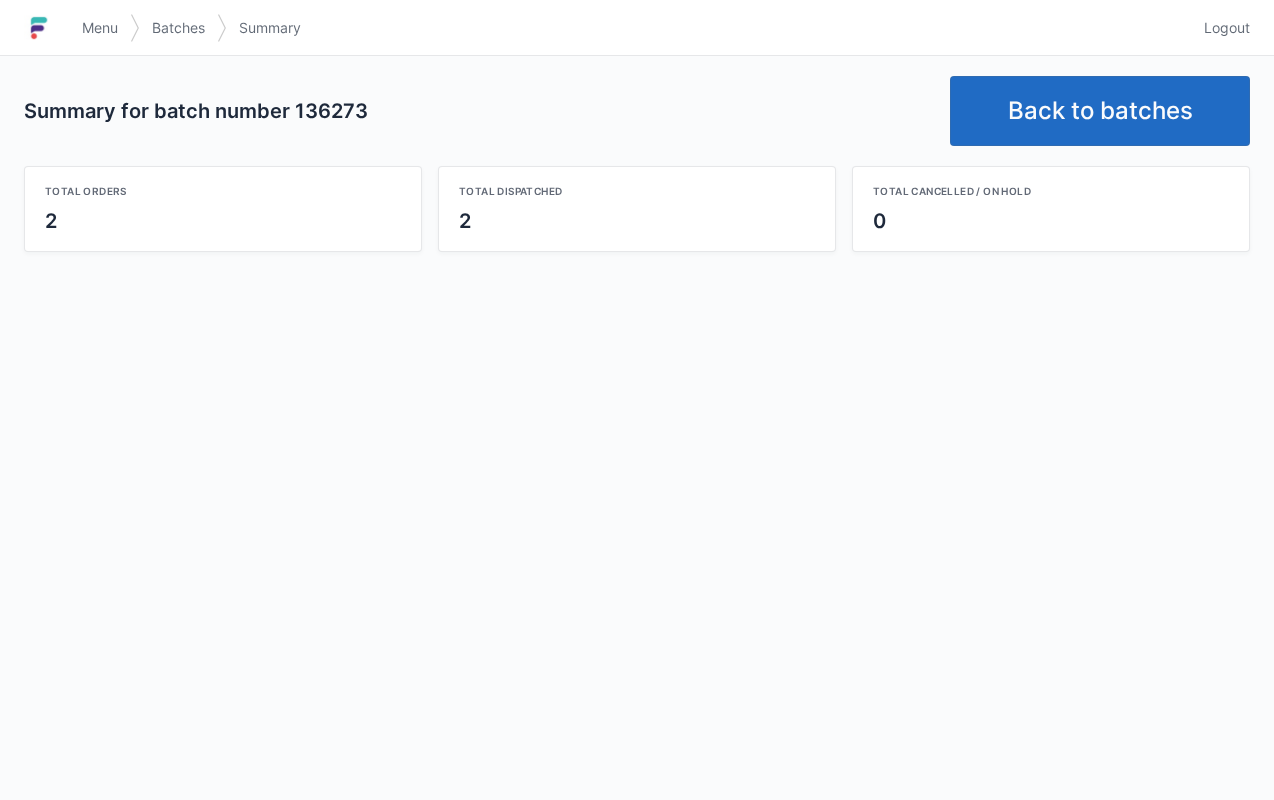 click on "Back to batches" at bounding box center [1100, 111] 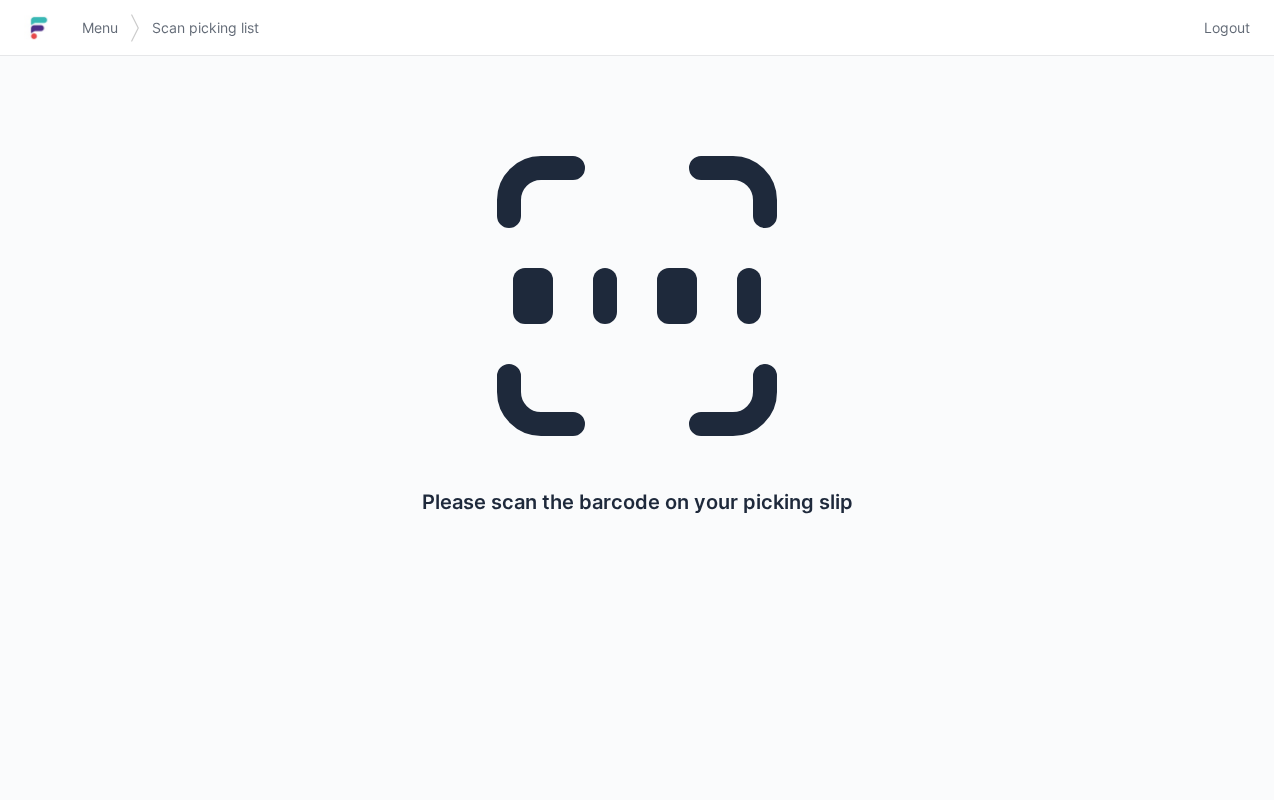 scroll, scrollTop: 0, scrollLeft: 0, axis: both 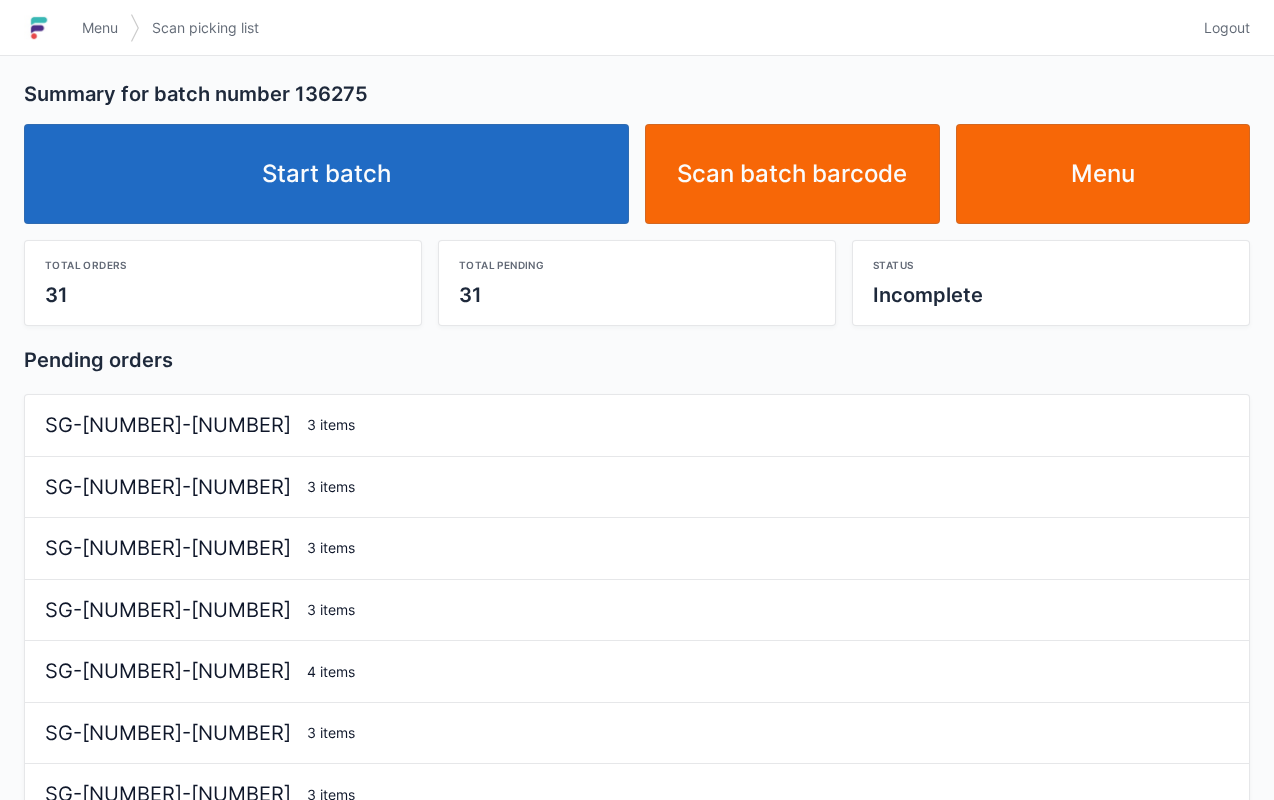 click on "Start batch" at bounding box center [326, 174] 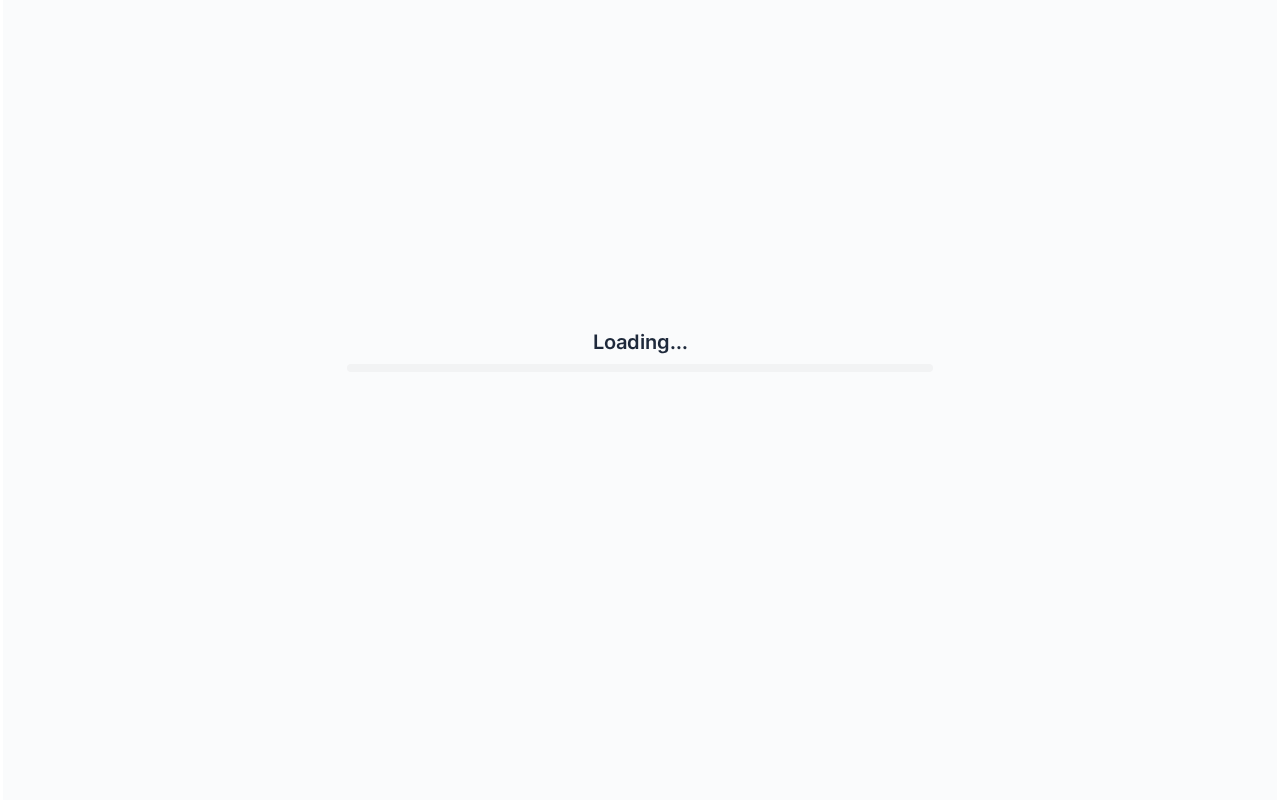 scroll, scrollTop: 0, scrollLeft: 0, axis: both 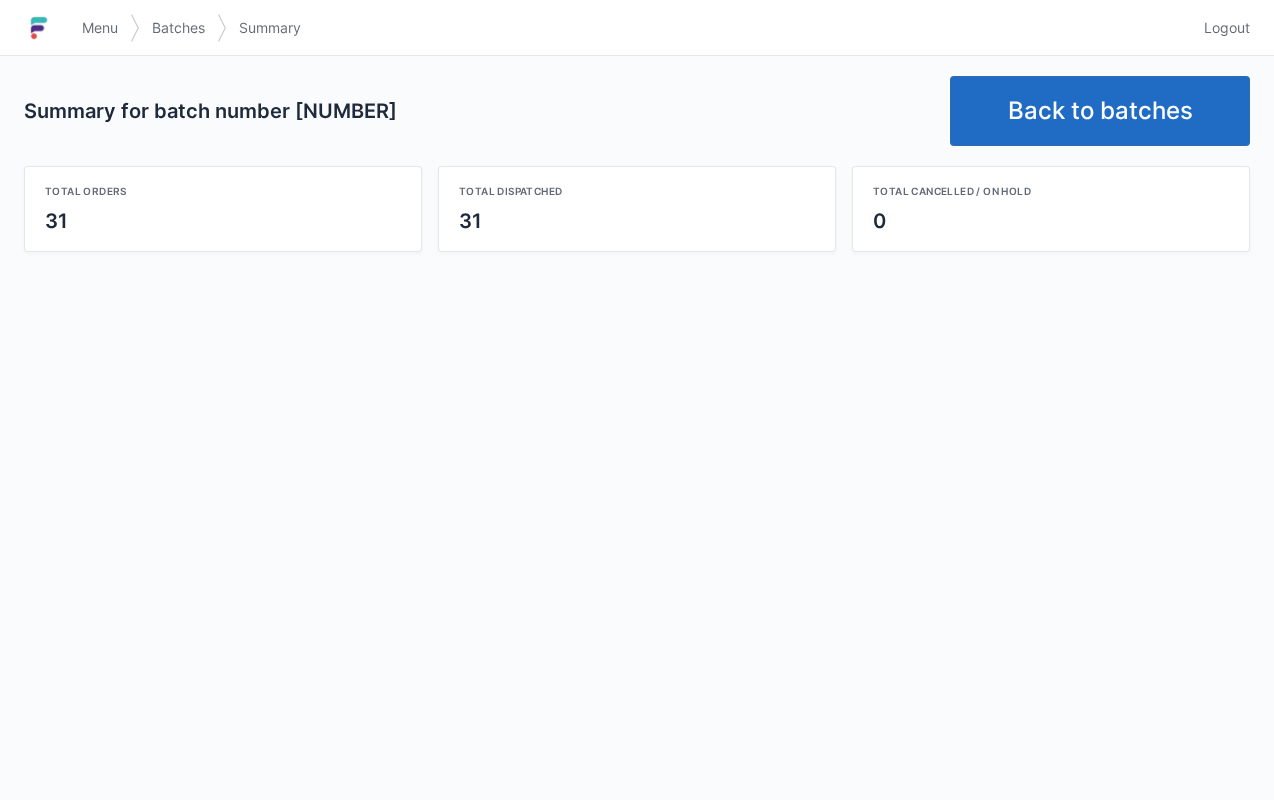 click on "Back to batches" at bounding box center (1100, 111) 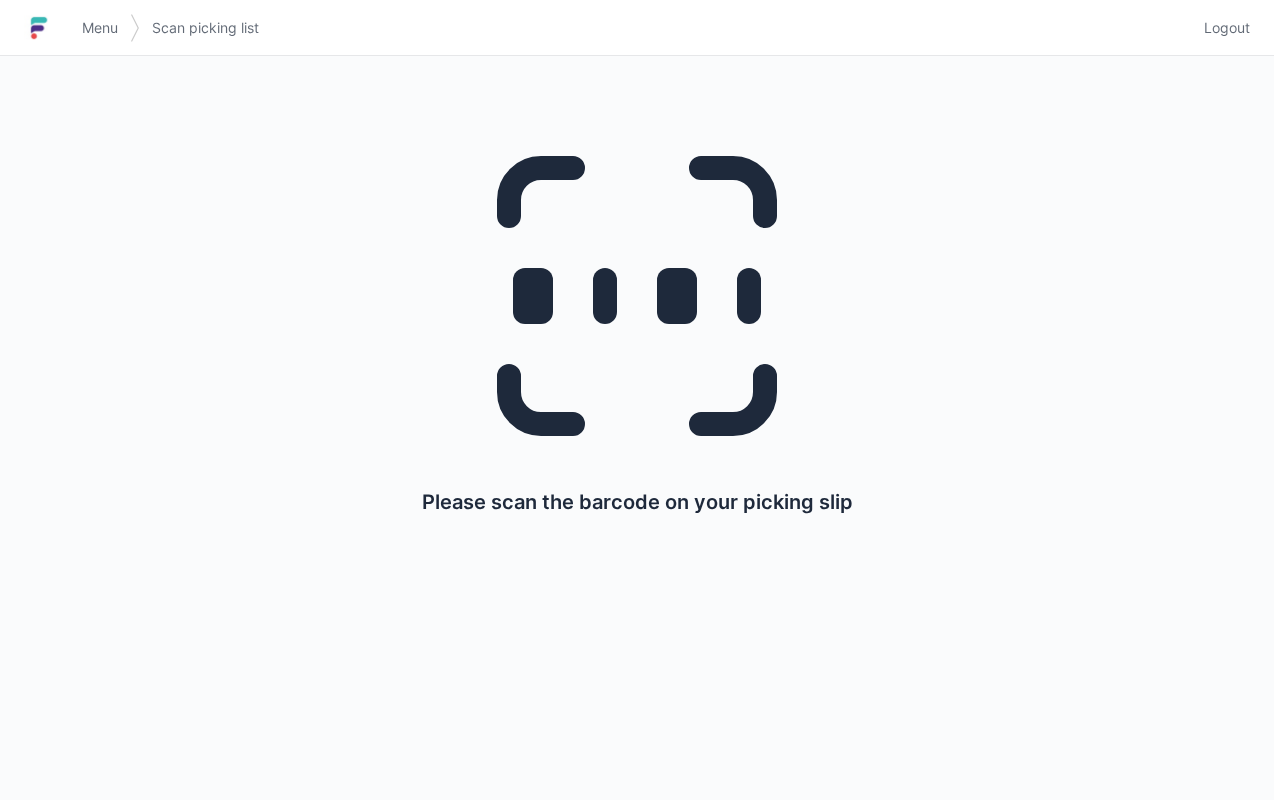 scroll, scrollTop: 0, scrollLeft: 0, axis: both 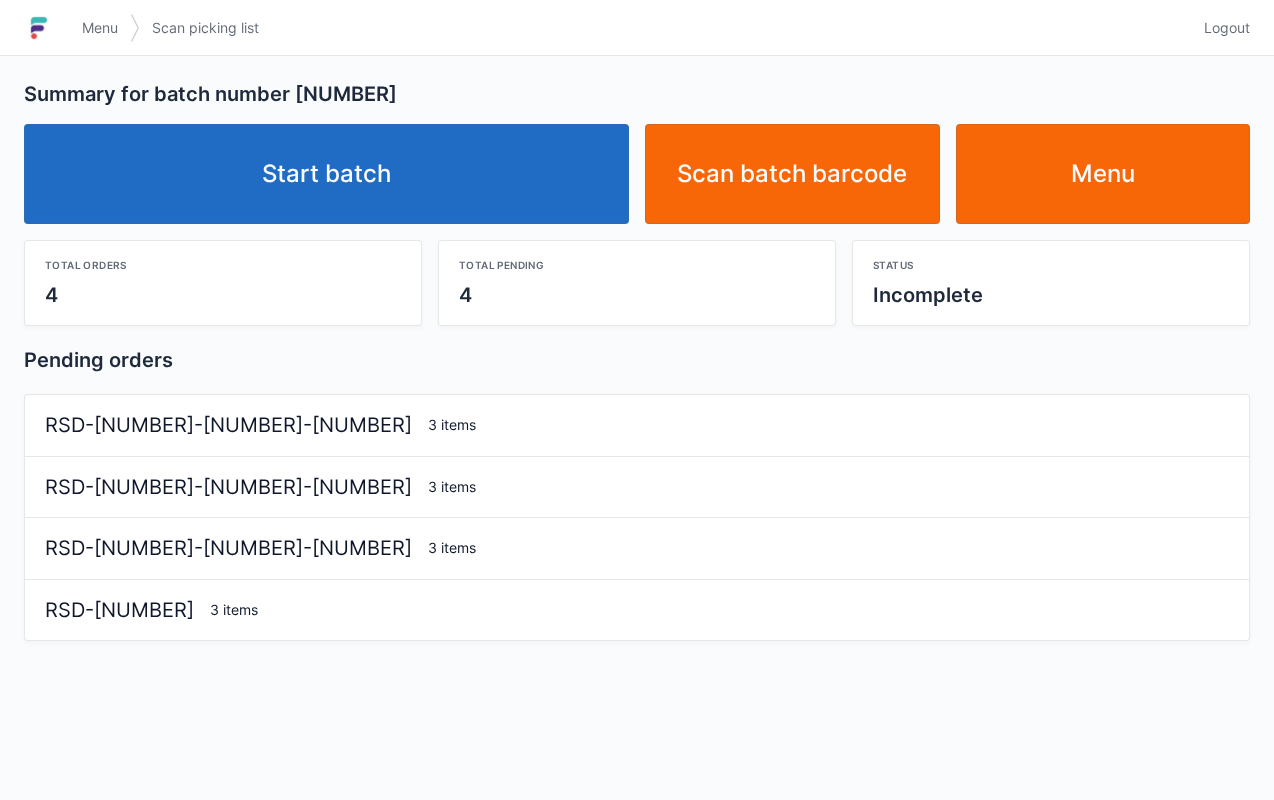 click on "Start batch" at bounding box center (326, 174) 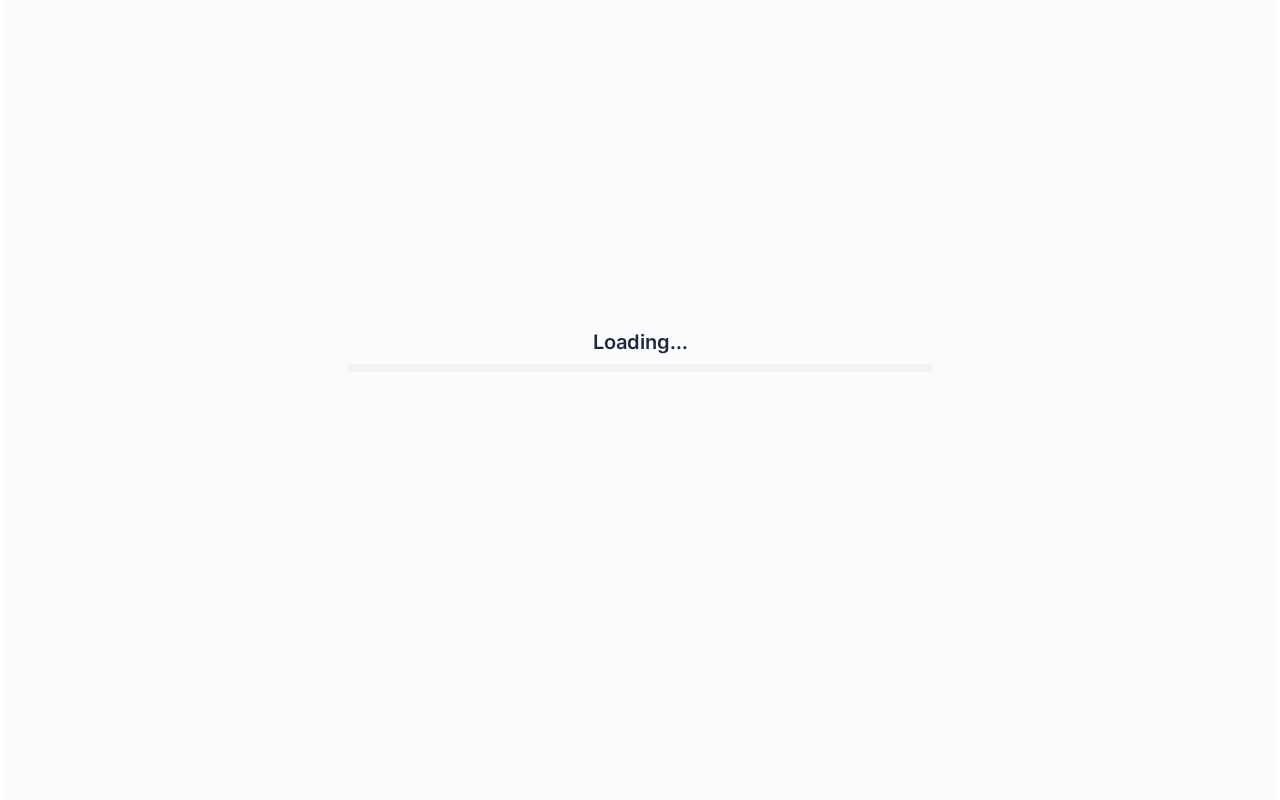 scroll, scrollTop: 0, scrollLeft: 0, axis: both 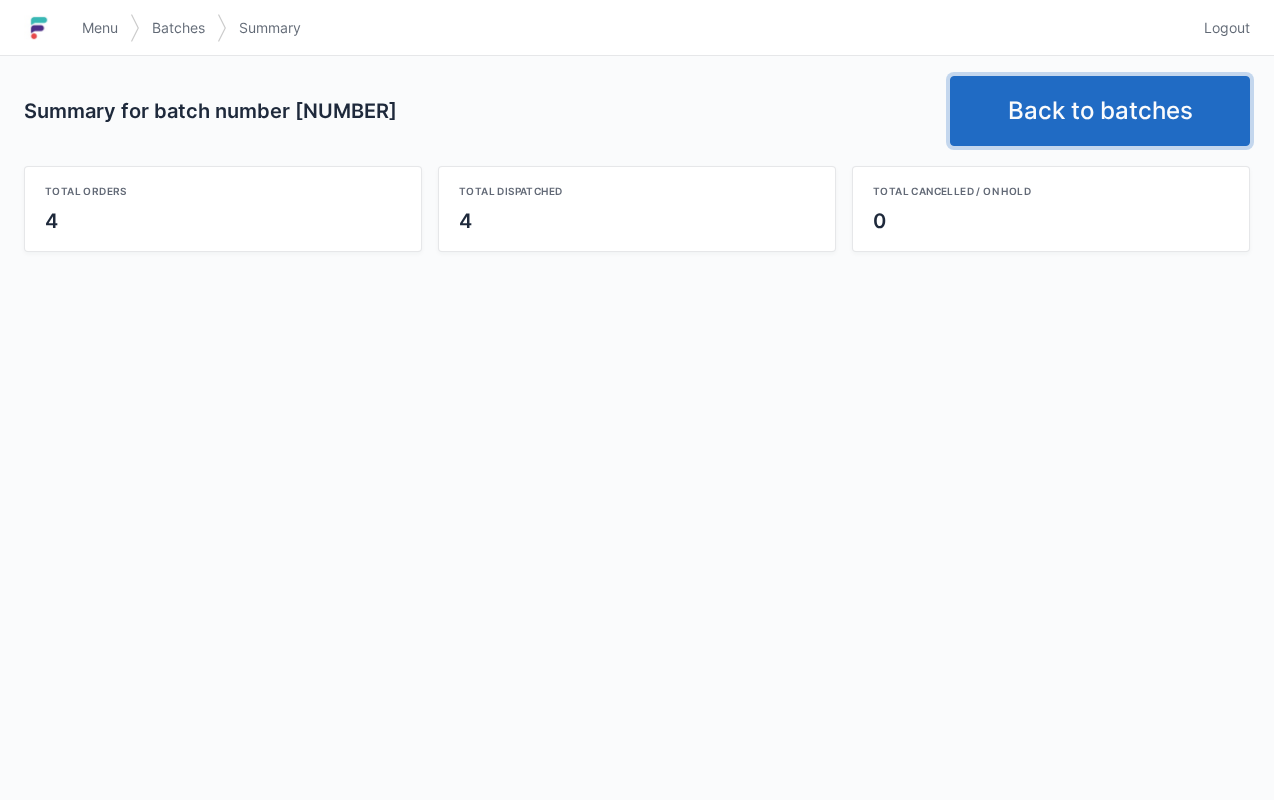 click on "Back to batches" at bounding box center [1100, 111] 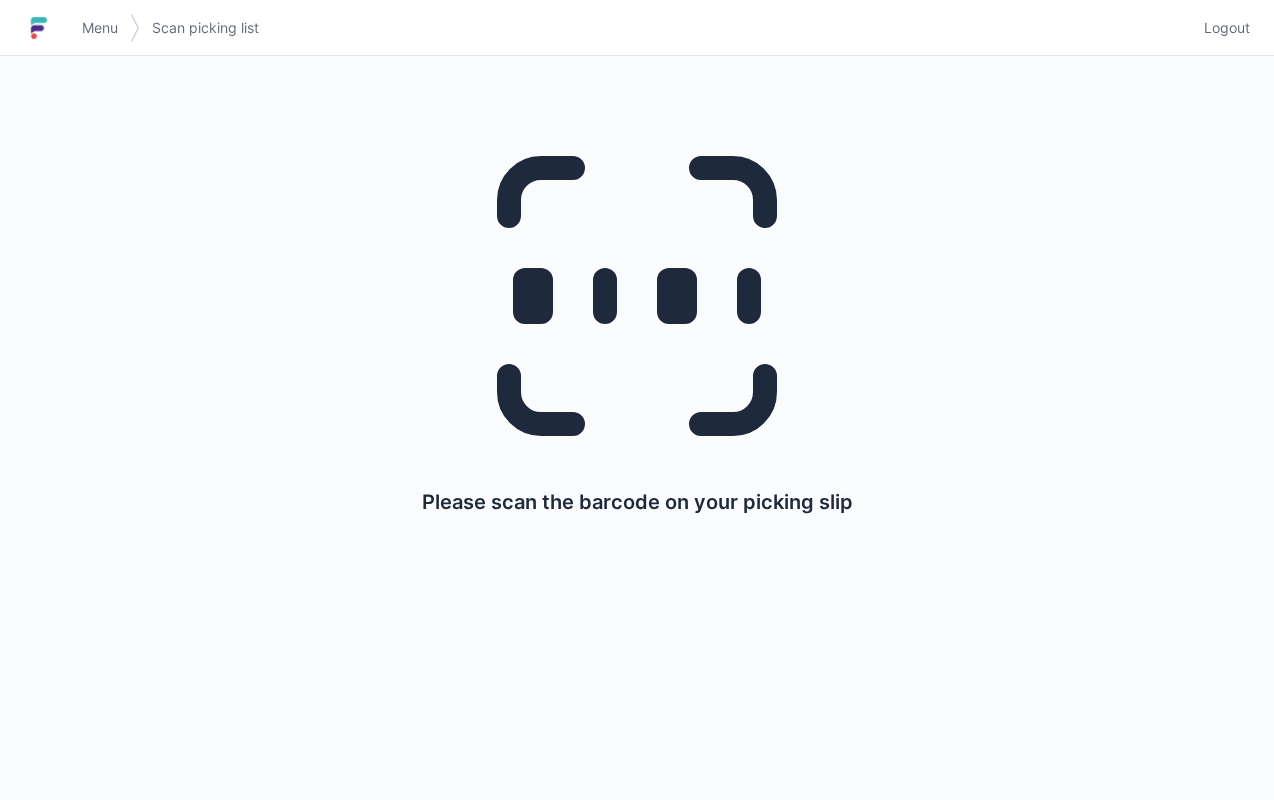scroll, scrollTop: 0, scrollLeft: 0, axis: both 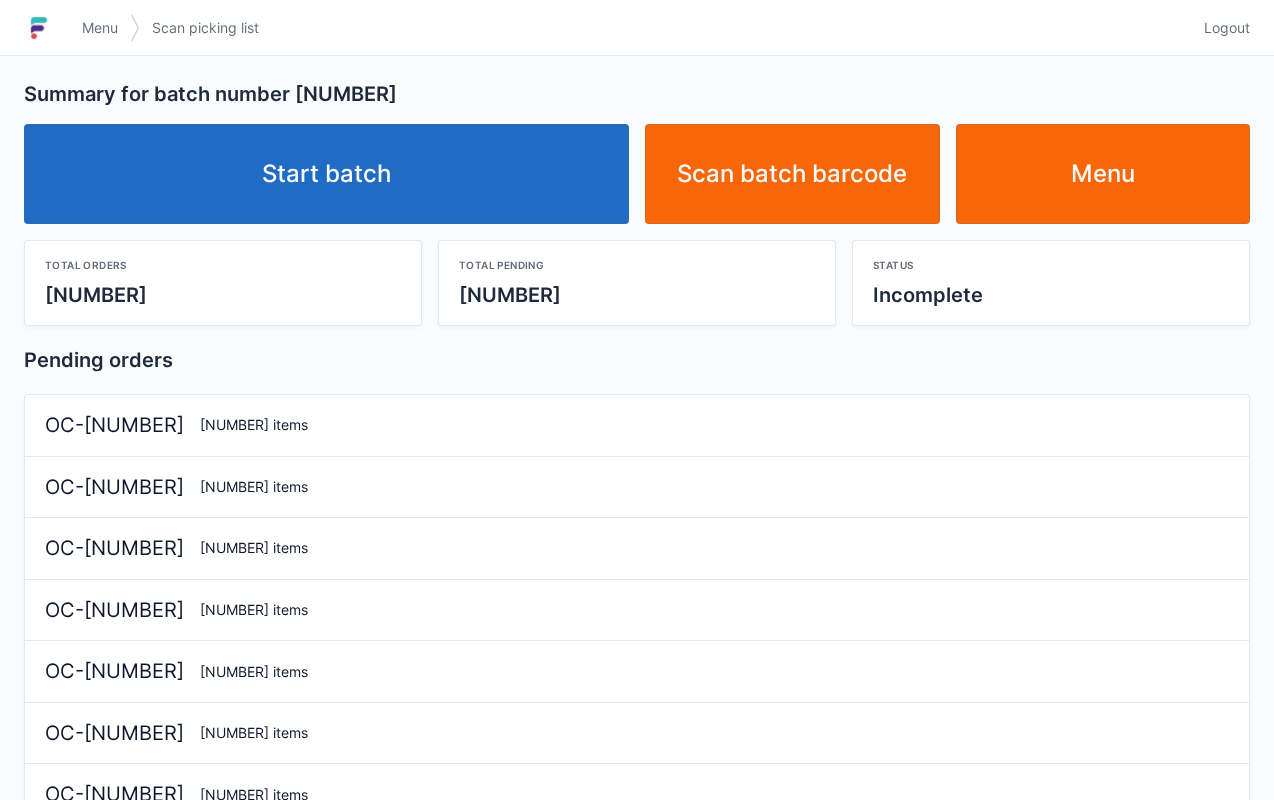 click on "Start batch" at bounding box center (326, 174) 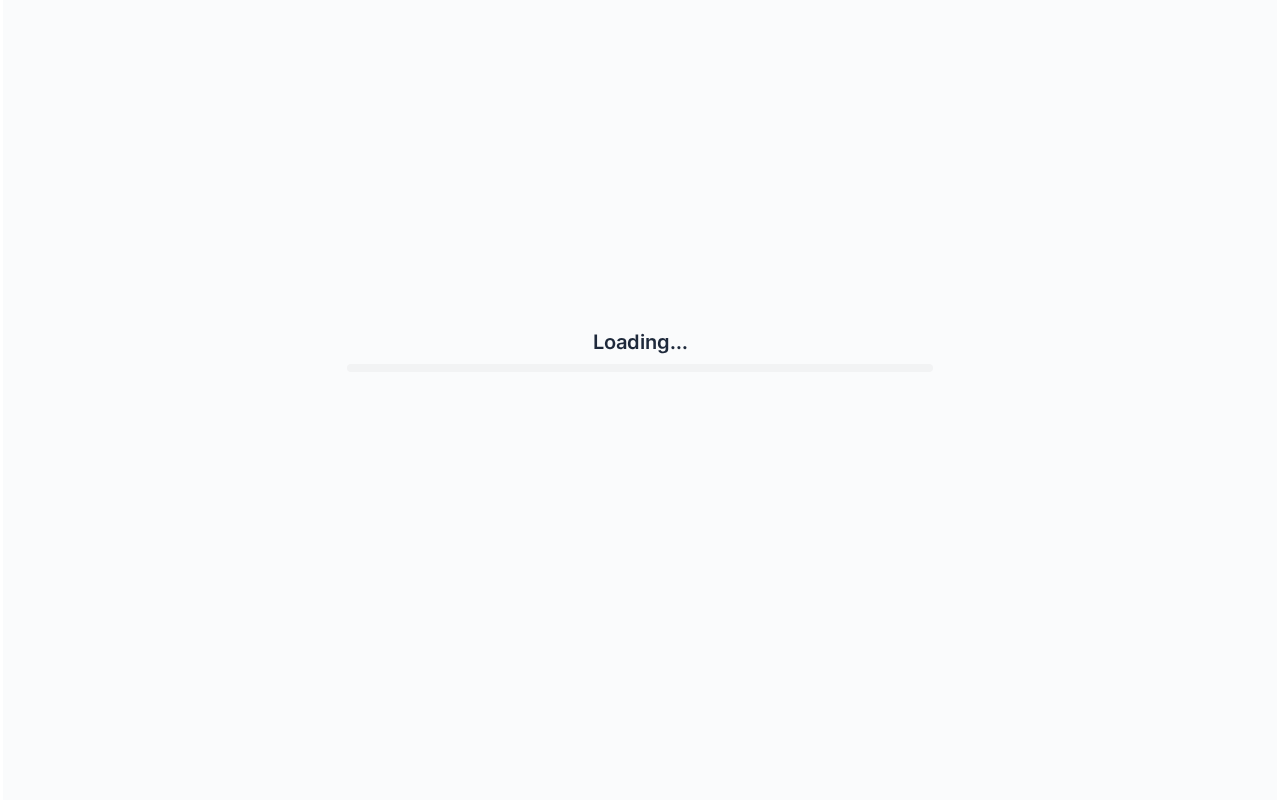 scroll, scrollTop: 0, scrollLeft: 0, axis: both 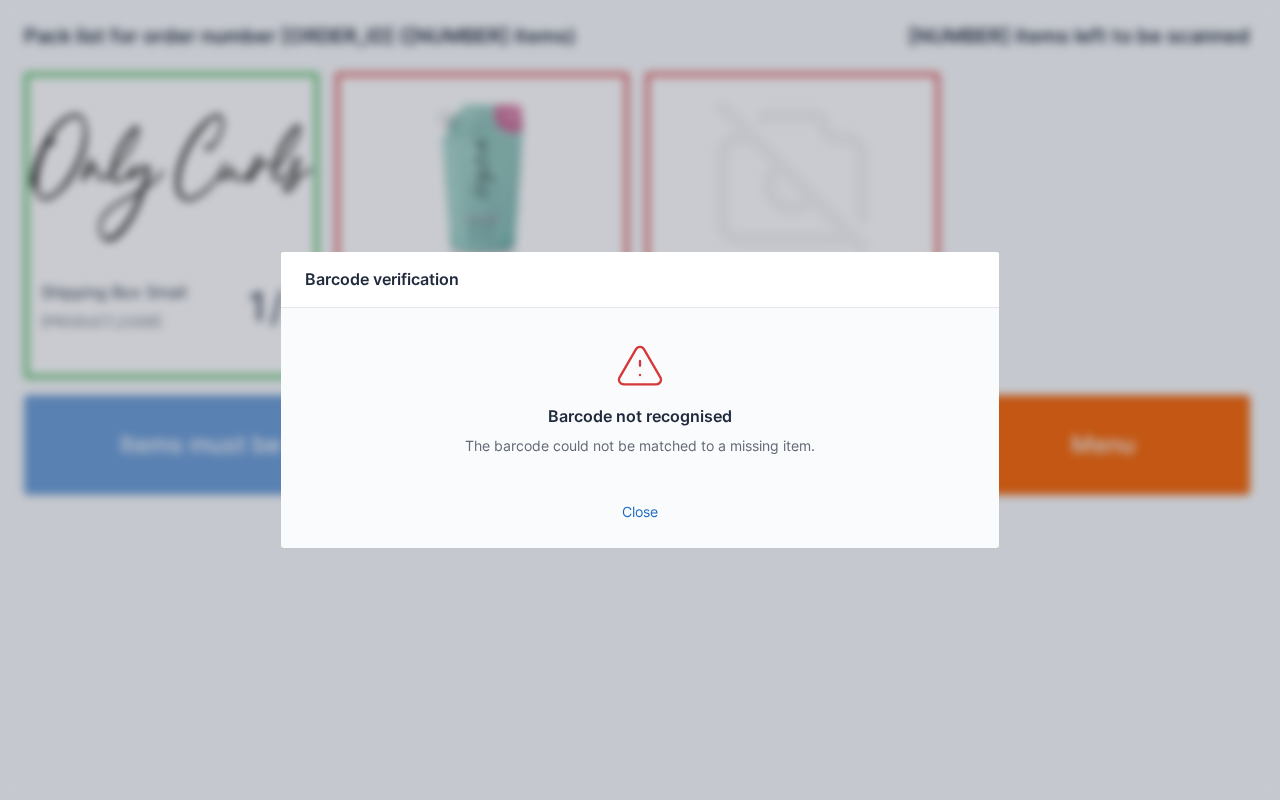 click on "Barcode not recognised The barcode could not be matched to a missing item." at bounding box center [640, 398] 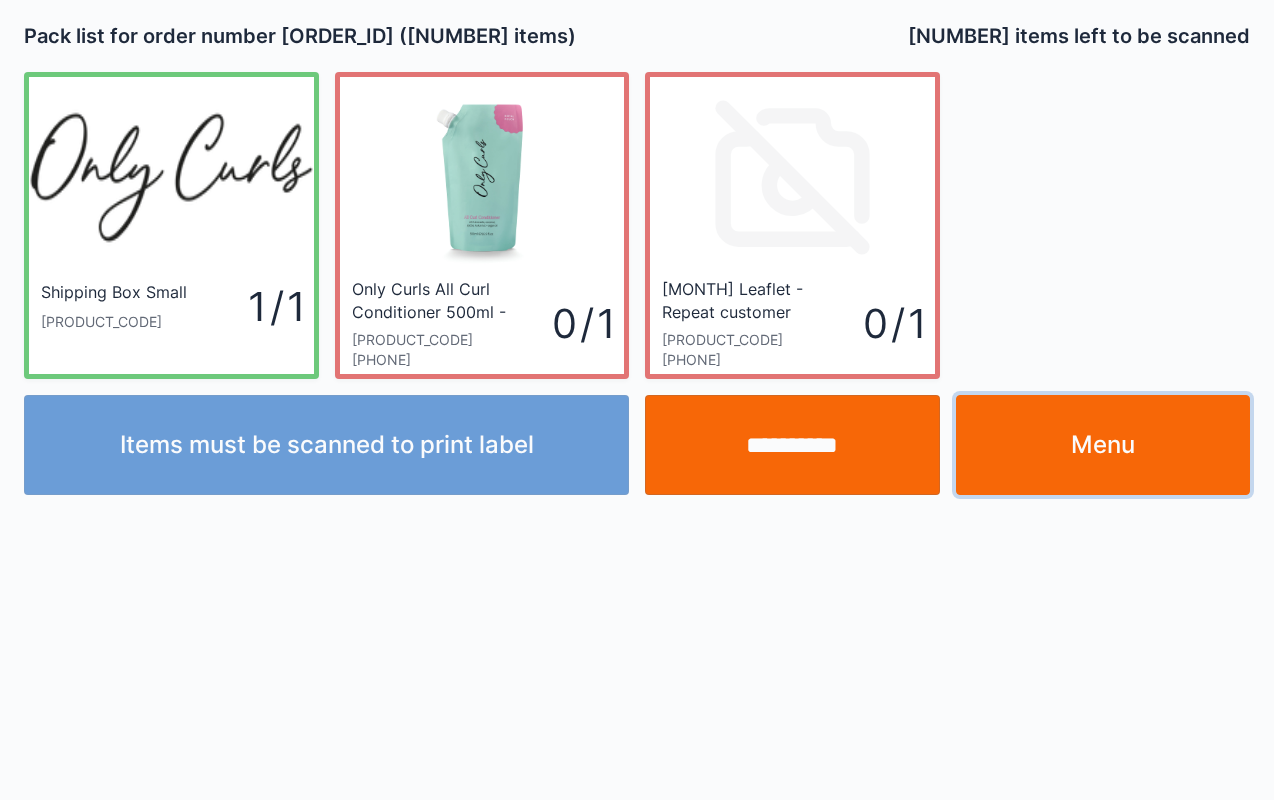 click on "Menu" at bounding box center [1103, 445] 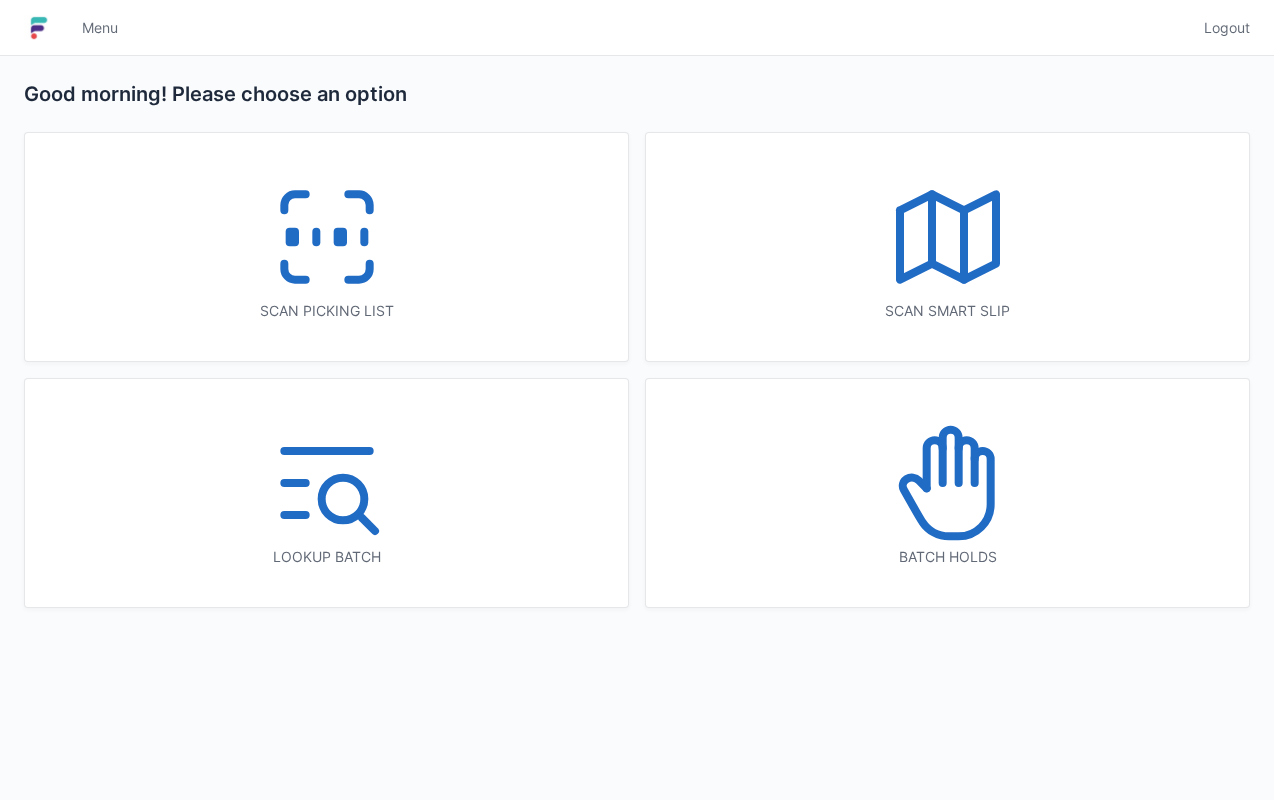 scroll, scrollTop: 0, scrollLeft: 0, axis: both 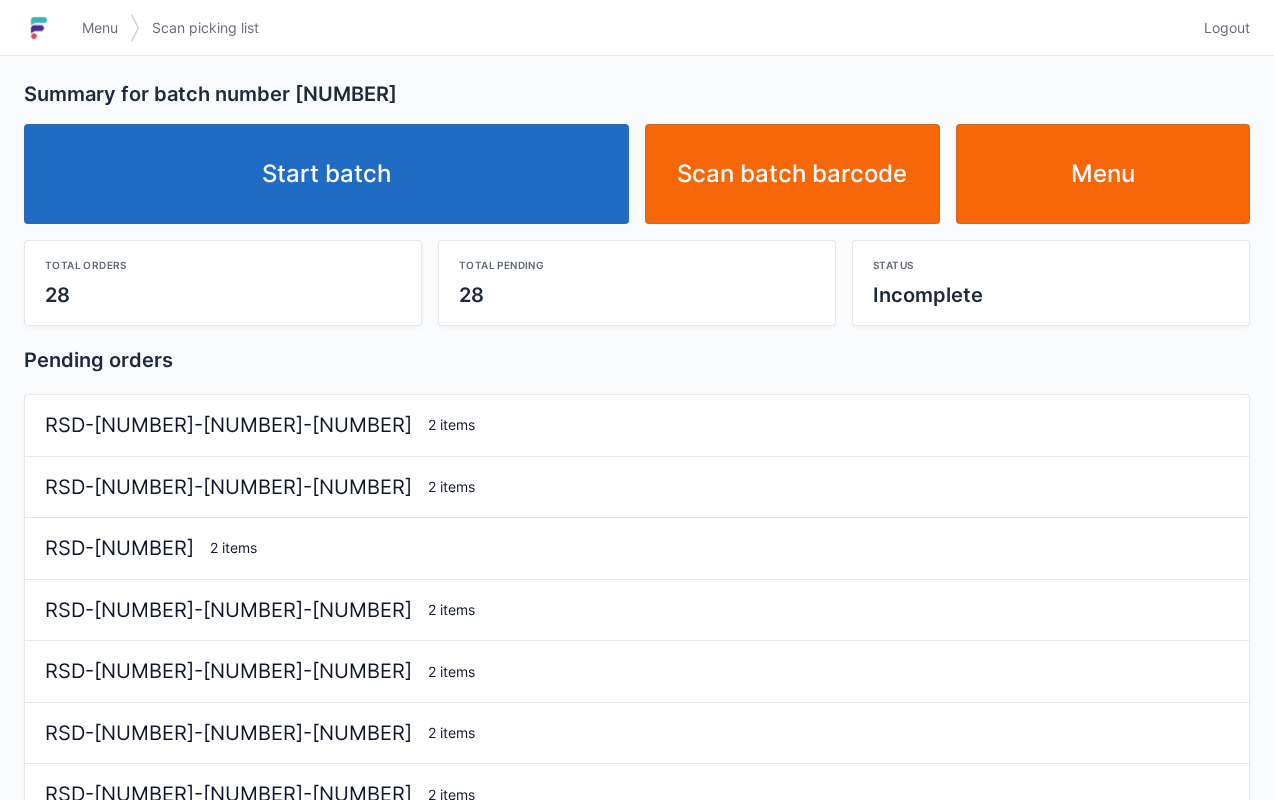 click on "Start batch" at bounding box center [326, 174] 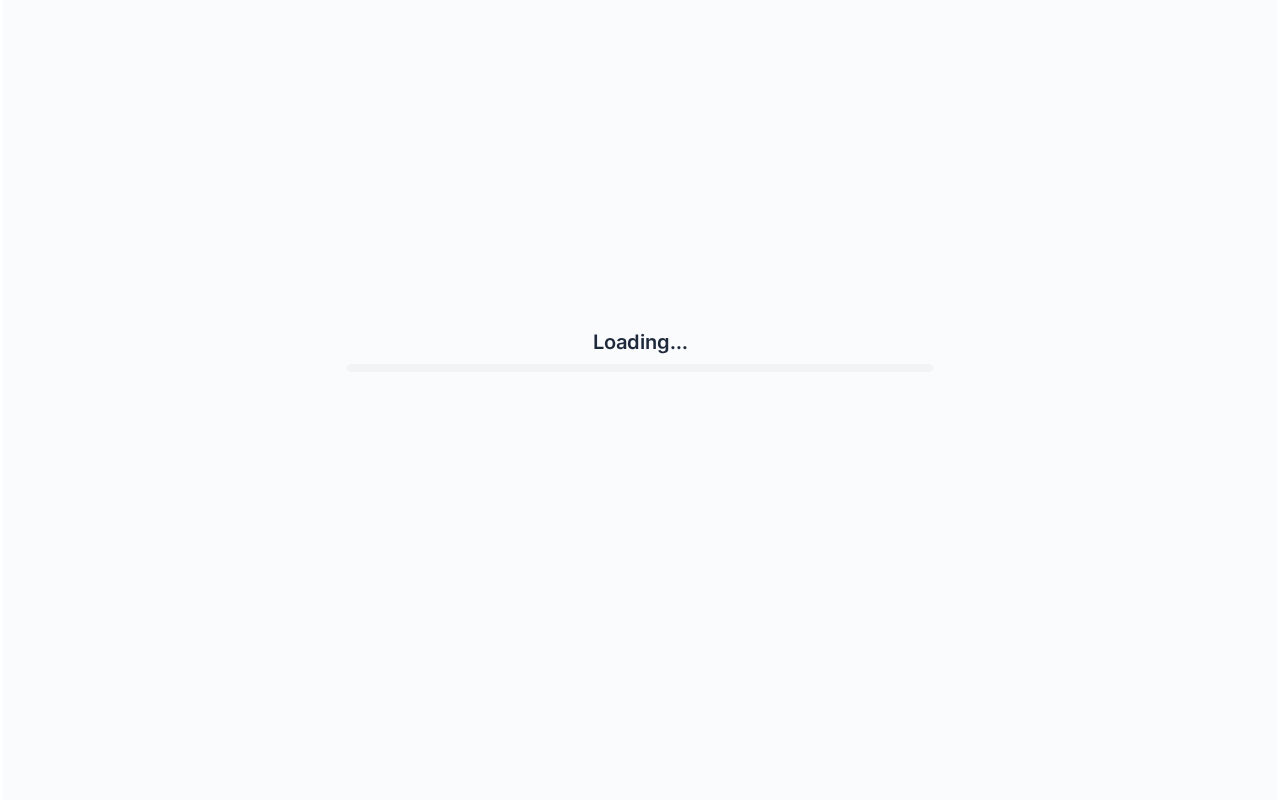 scroll, scrollTop: 0, scrollLeft: 0, axis: both 